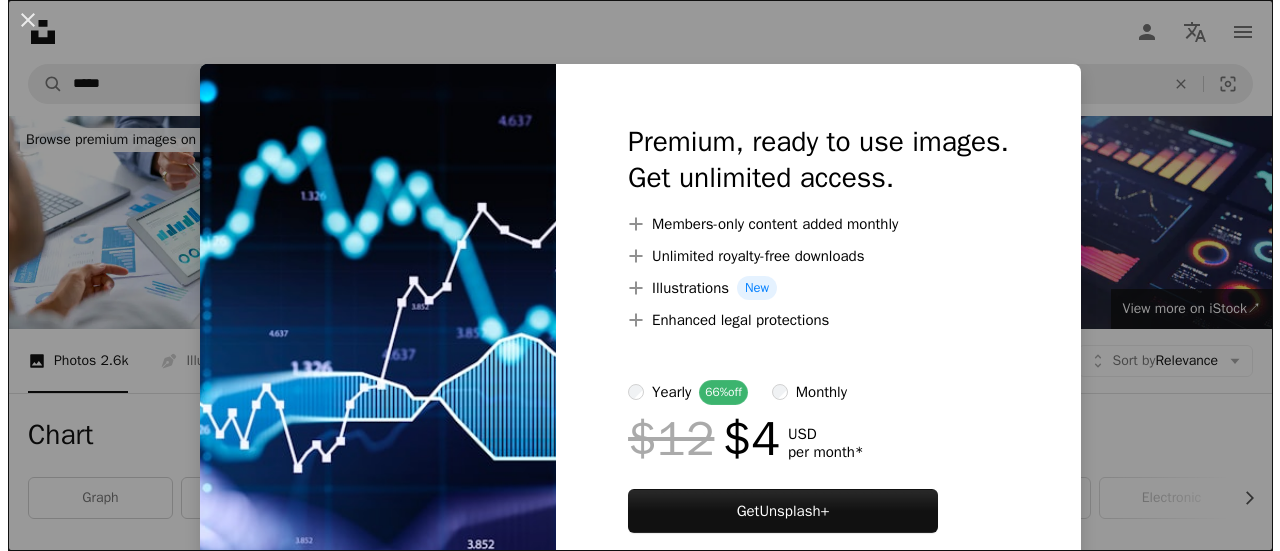 scroll, scrollTop: 396, scrollLeft: 0, axis: vertical 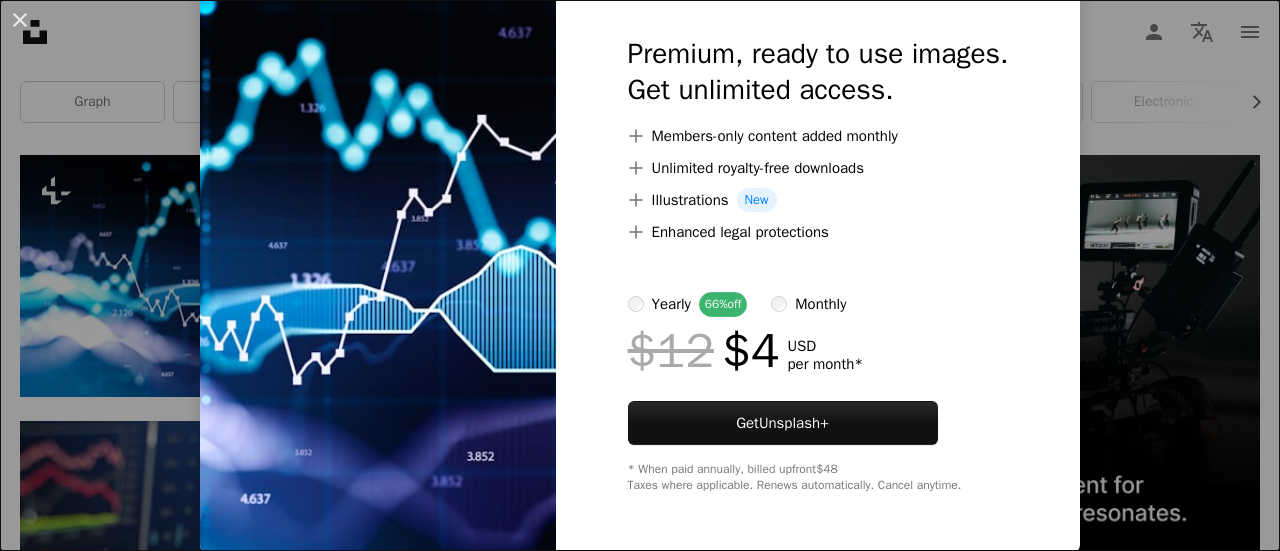 click on "An X shape Premium, ready to use images. Get unlimited access. A plus sign Members-only content added monthly A plus sign Unlimited royalty-free downloads A plus sign Illustrations  New A plus sign Enhanced legal protections yearly 66%  off monthly $12   $4 USD per month * Get  Unsplash+ * When paid annually, billed upfront  $48 Taxes where applicable. Renews automatically. Cancel anytime." at bounding box center [640, 275] 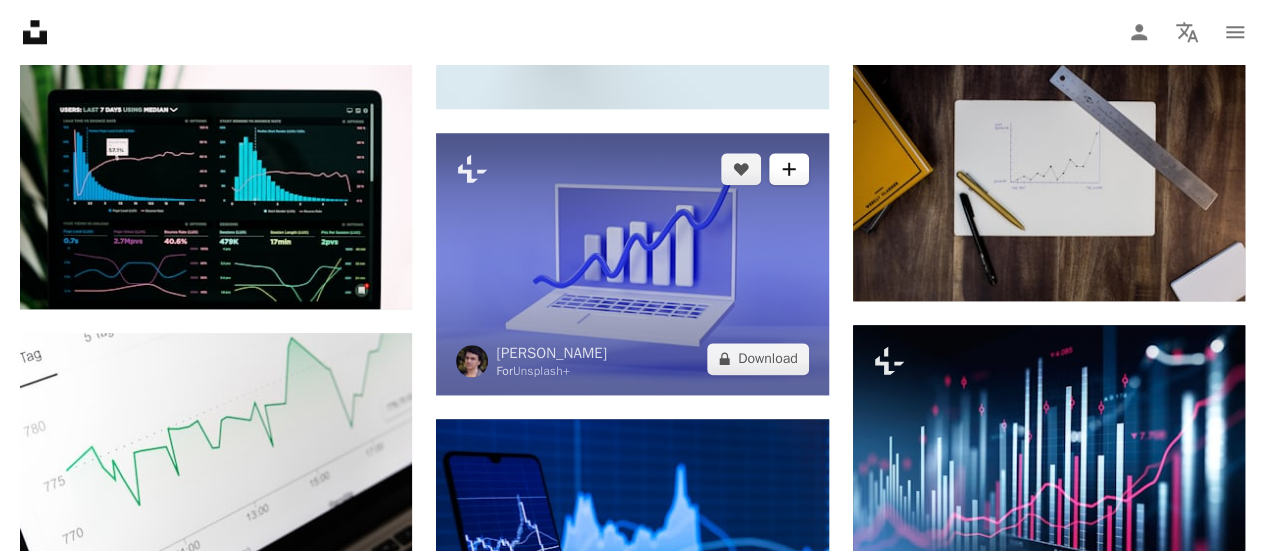 scroll, scrollTop: 1031, scrollLeft: 0, axis: vertical 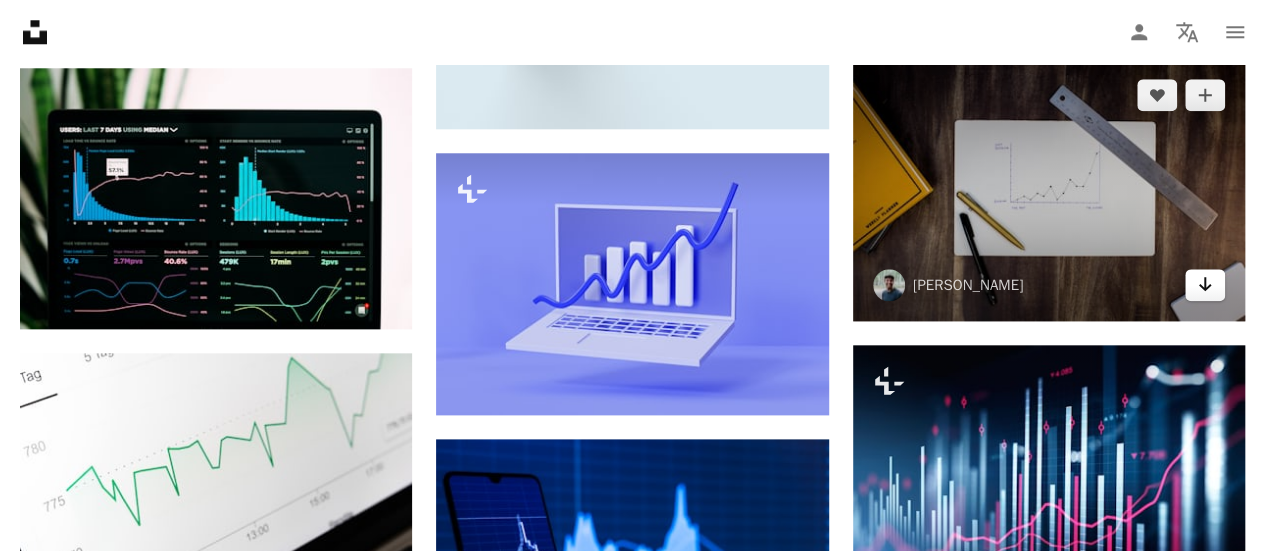 click on "Arrow pointing down" 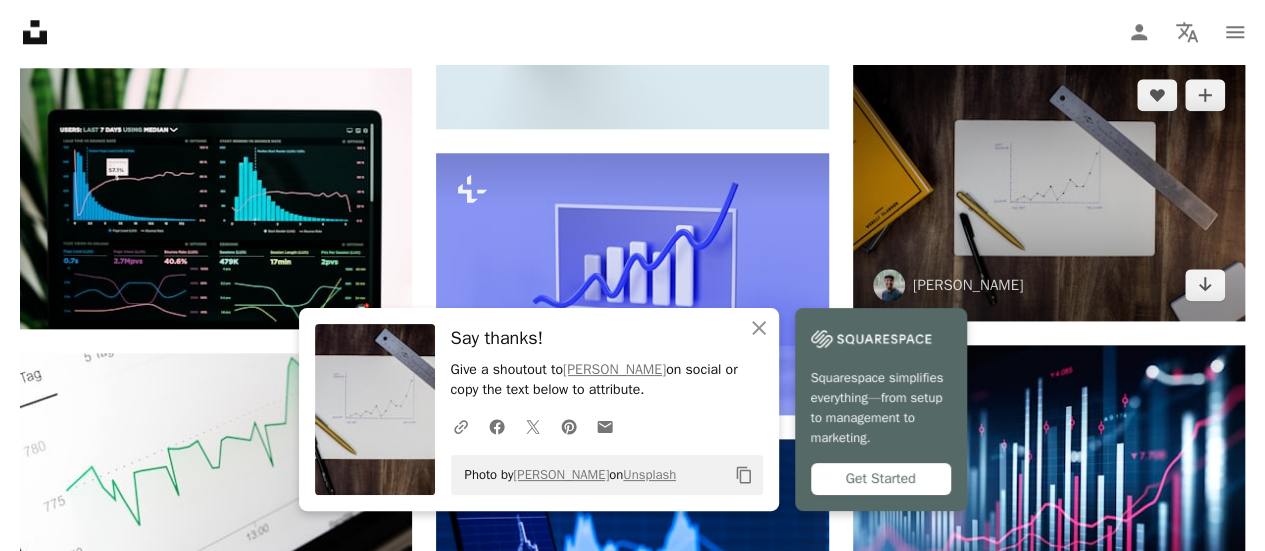 scroll, scrollTop: 1406, scrollLeft: 0, axis: vertical 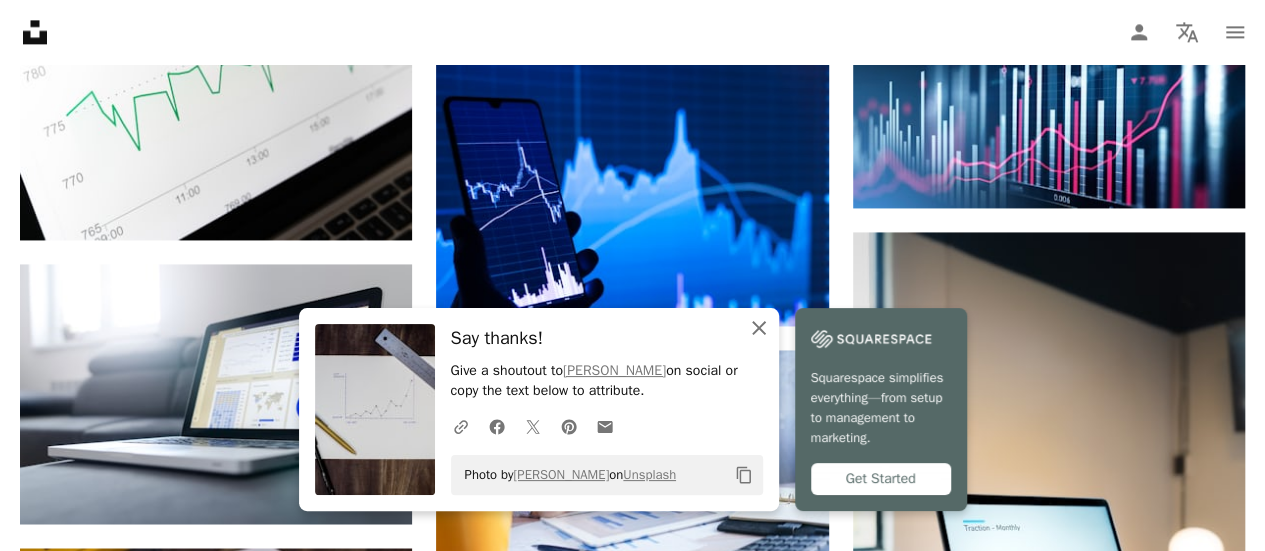 click on "An X shape" 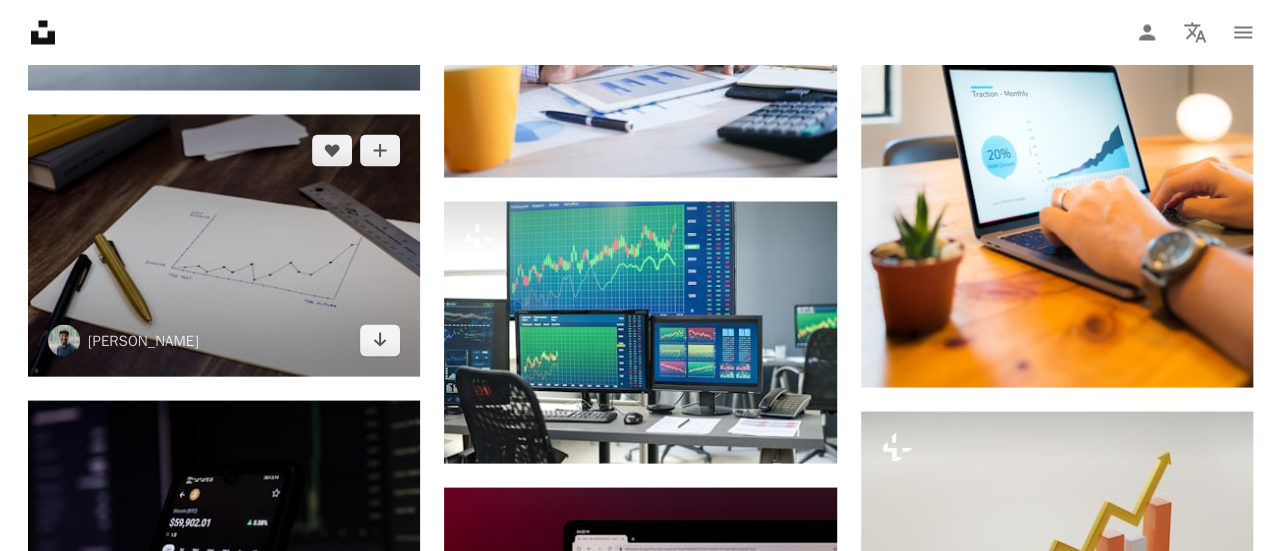 scroll, scrollTop: 1837, scrollLeft: 0, axis: vertical 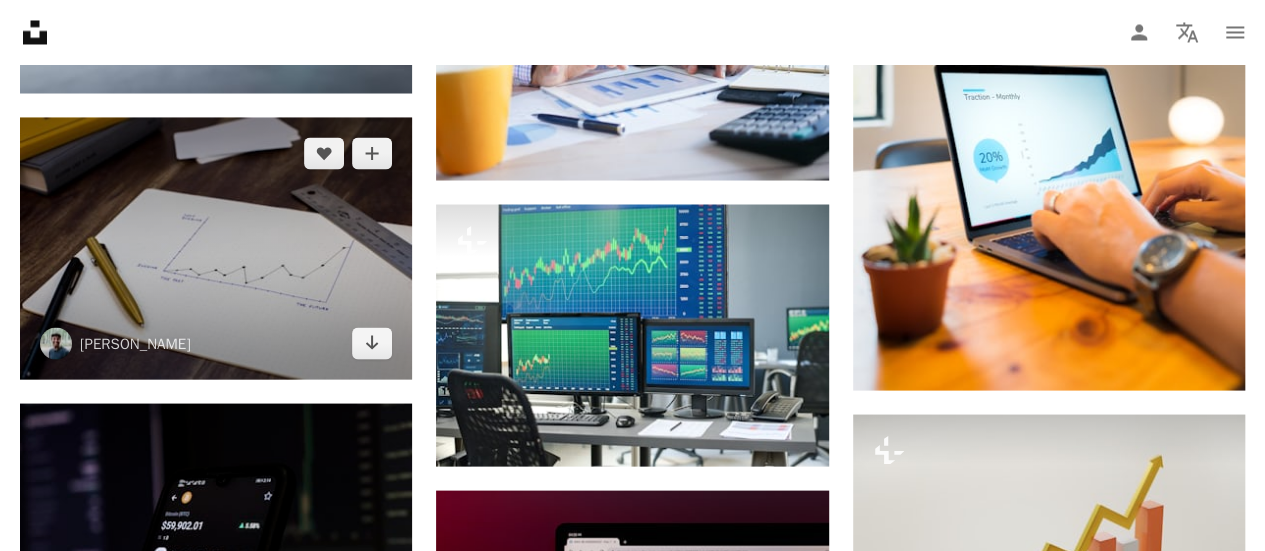 click at bounding box center [216, 248] 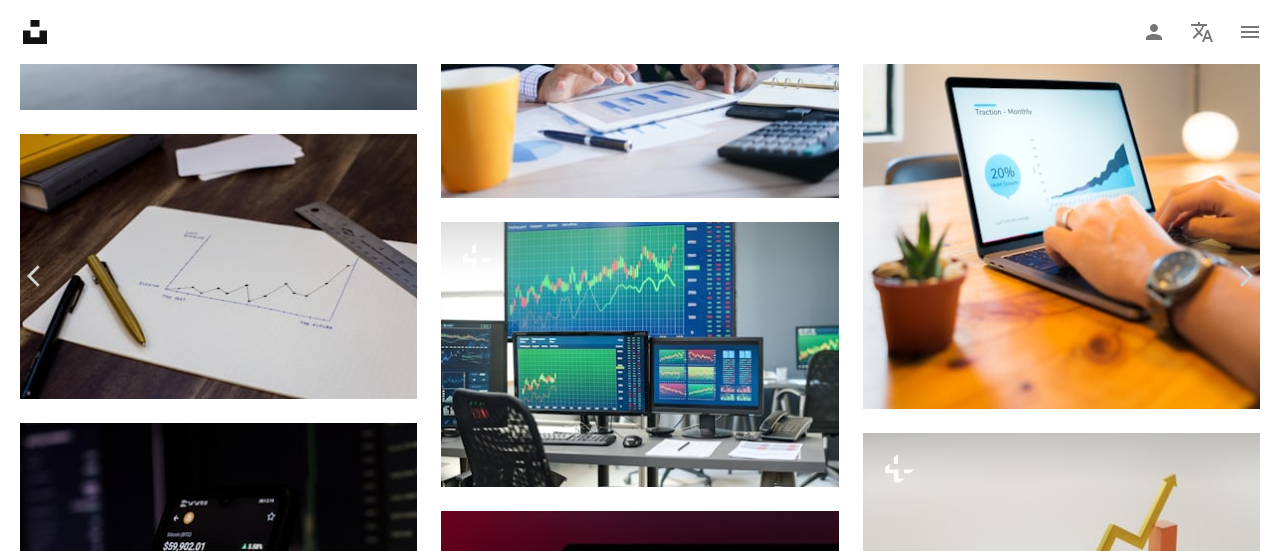 scroll, scrollTop: 158, scrollLeft: 0, axis: vertical 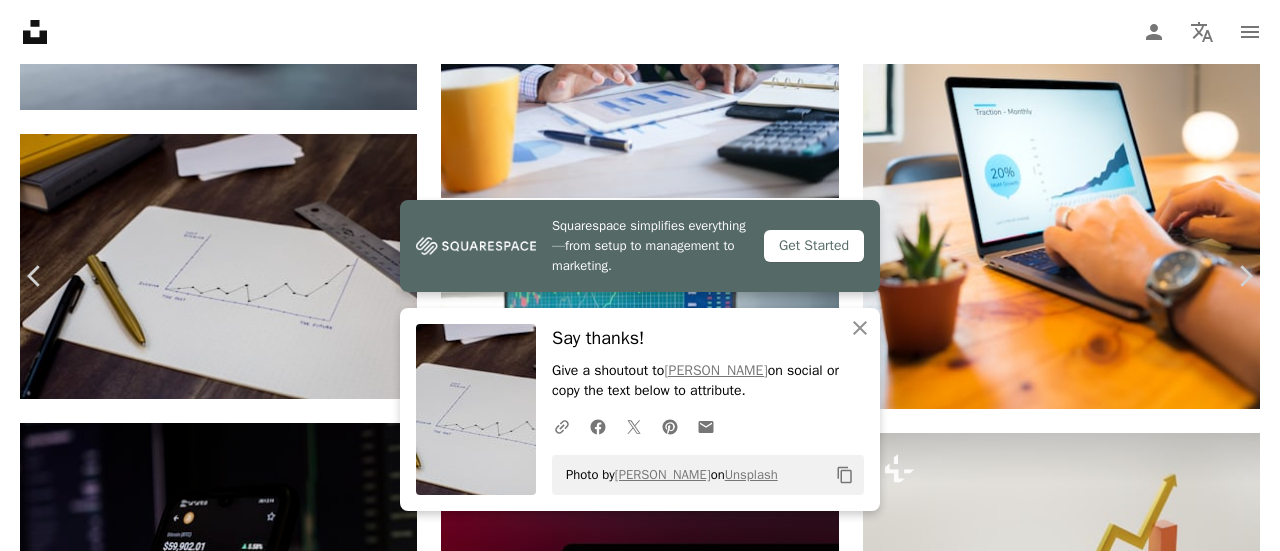 click on "An X shape" at bounding box center (20, 20) 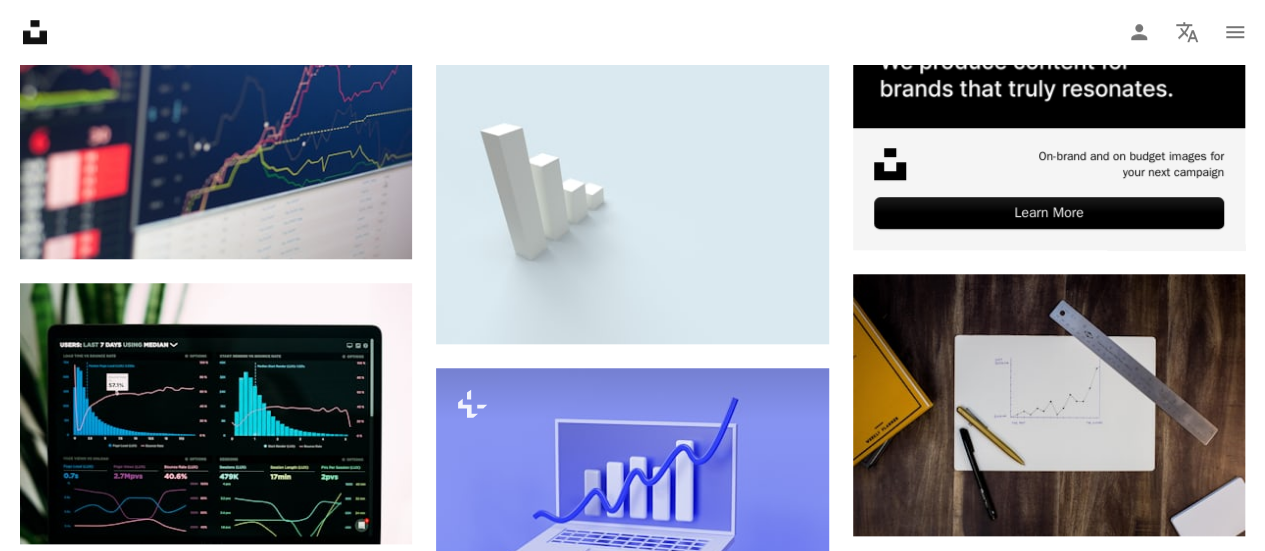 scroll, scrollTop: 0, scrollLeft: 0, axis: both 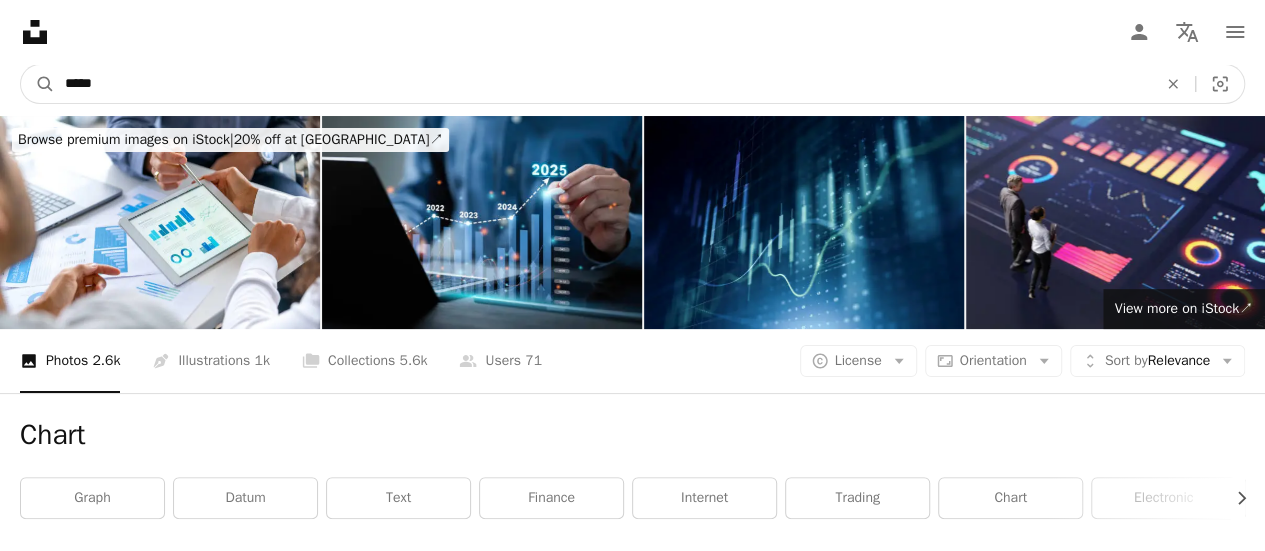 click on "*****" at bounding box center [603, 84] 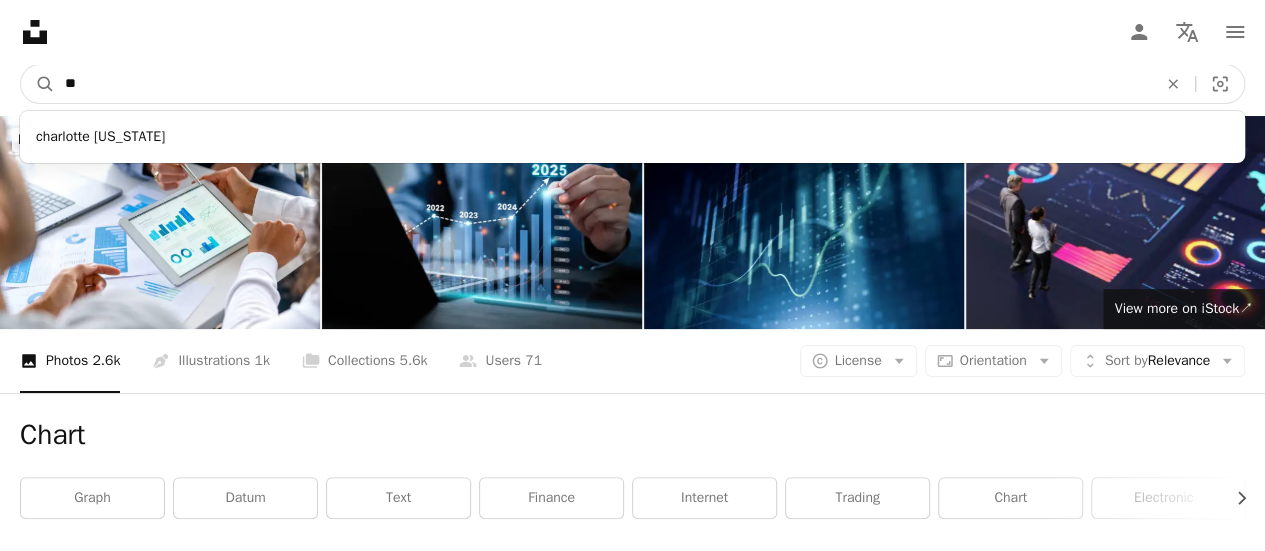 type on "*" 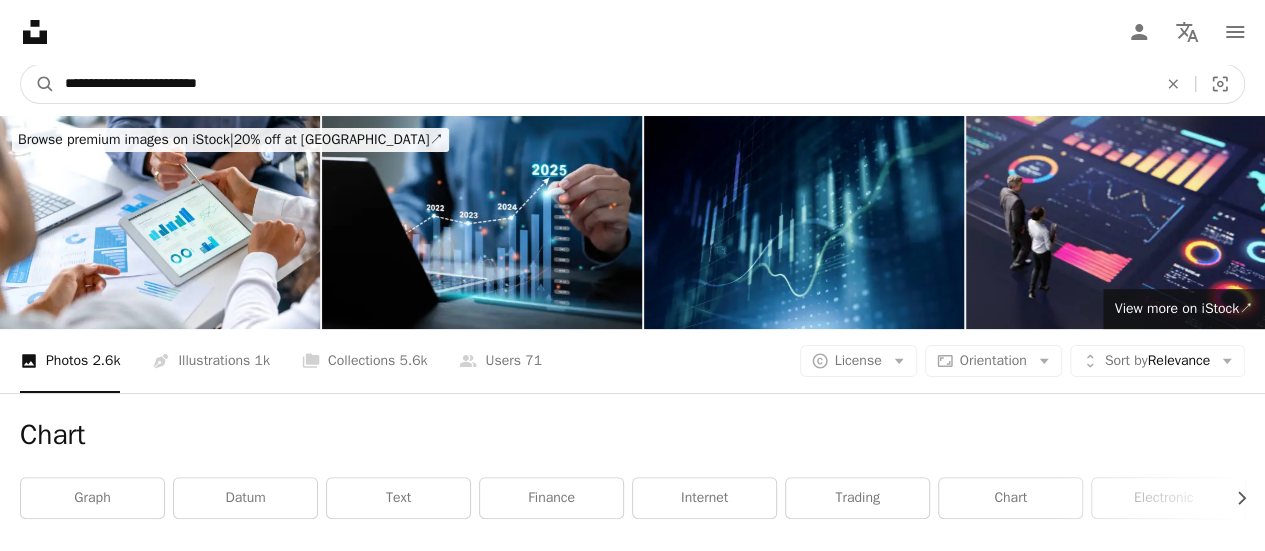 type on "**********" 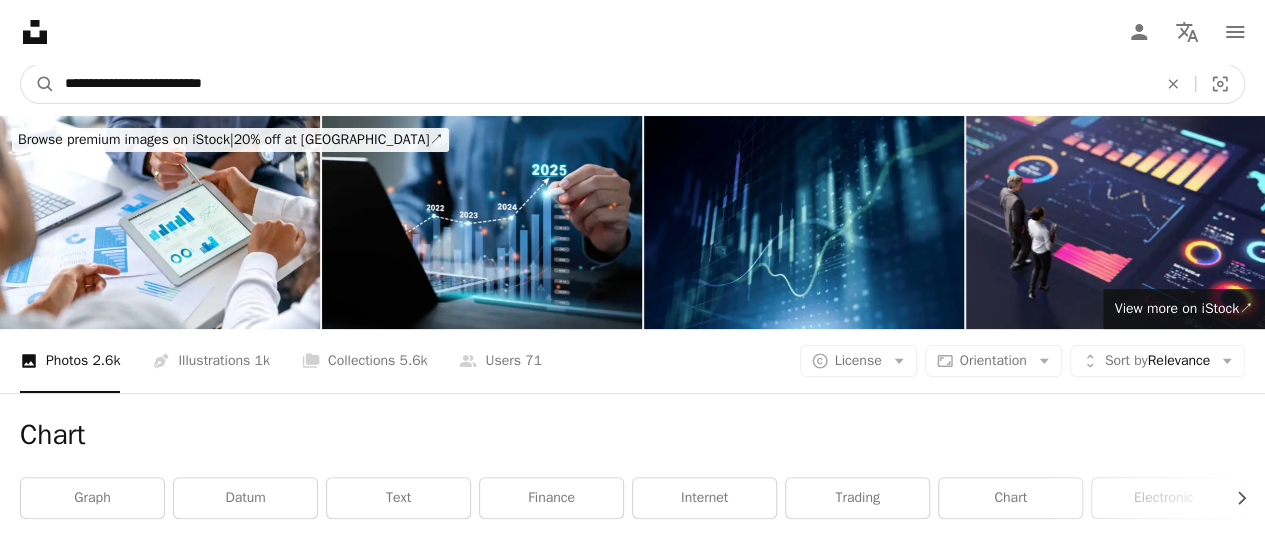 click on "A magnifying glass" at bounding box center [38, 84] 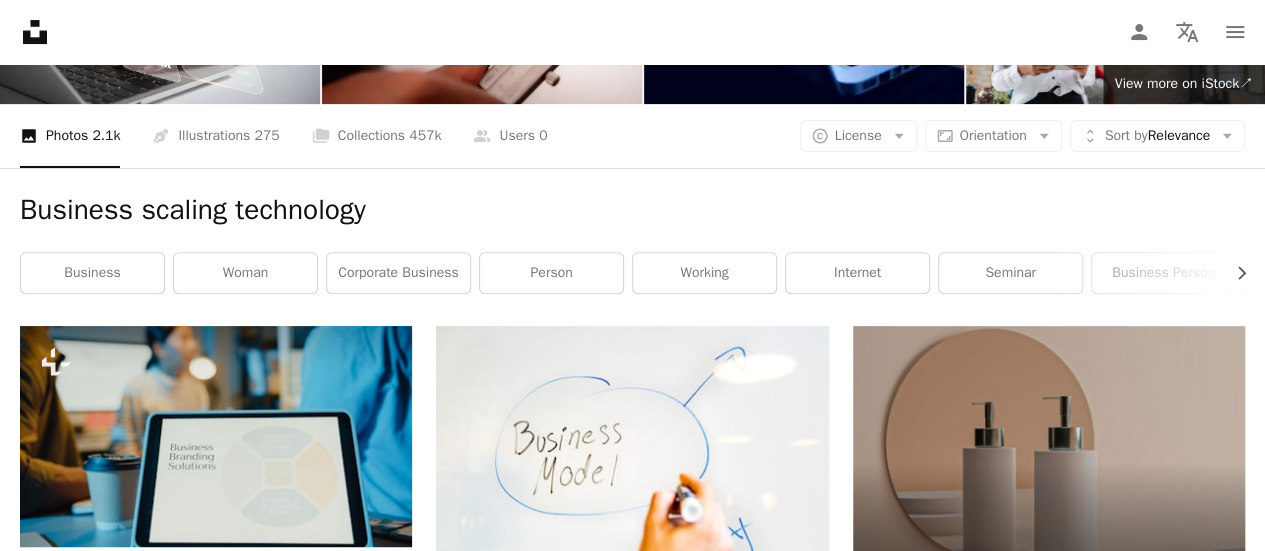 scroll, scrollTop: 0, scrollLeft: 0, axis: both 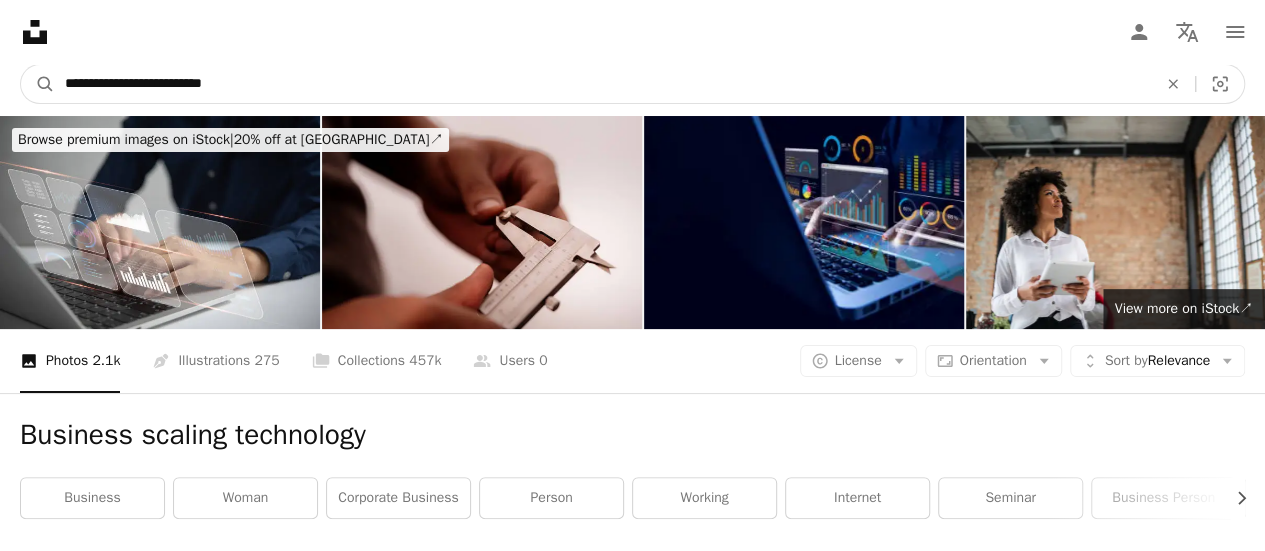click on "**********" at bounding box center (603, 84) 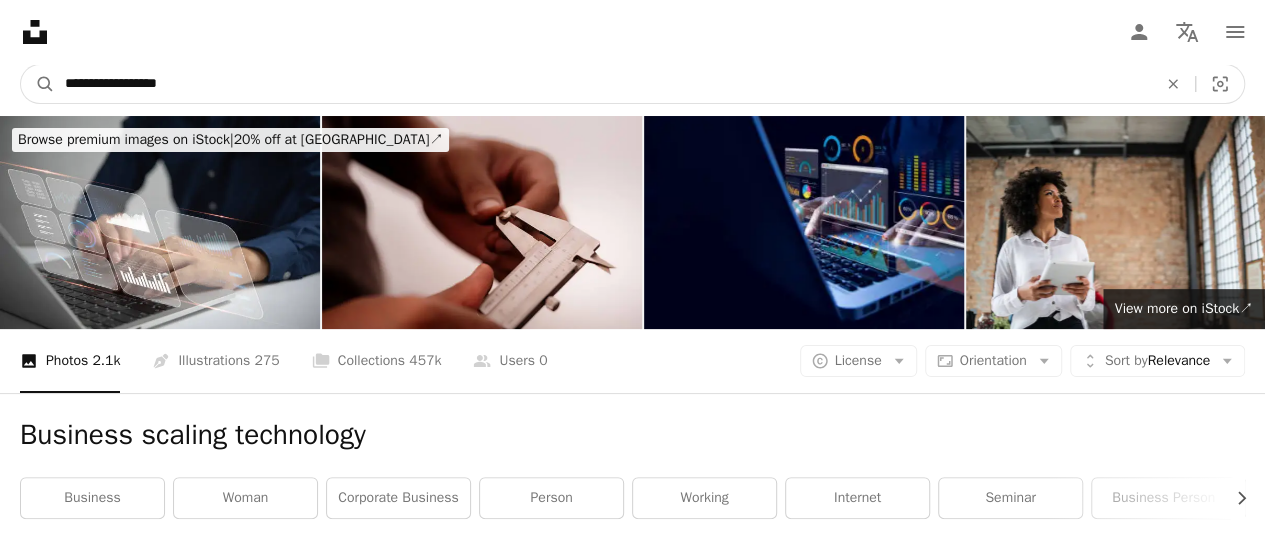 click on "A magnifying glass" at bounding box center [38, 84] 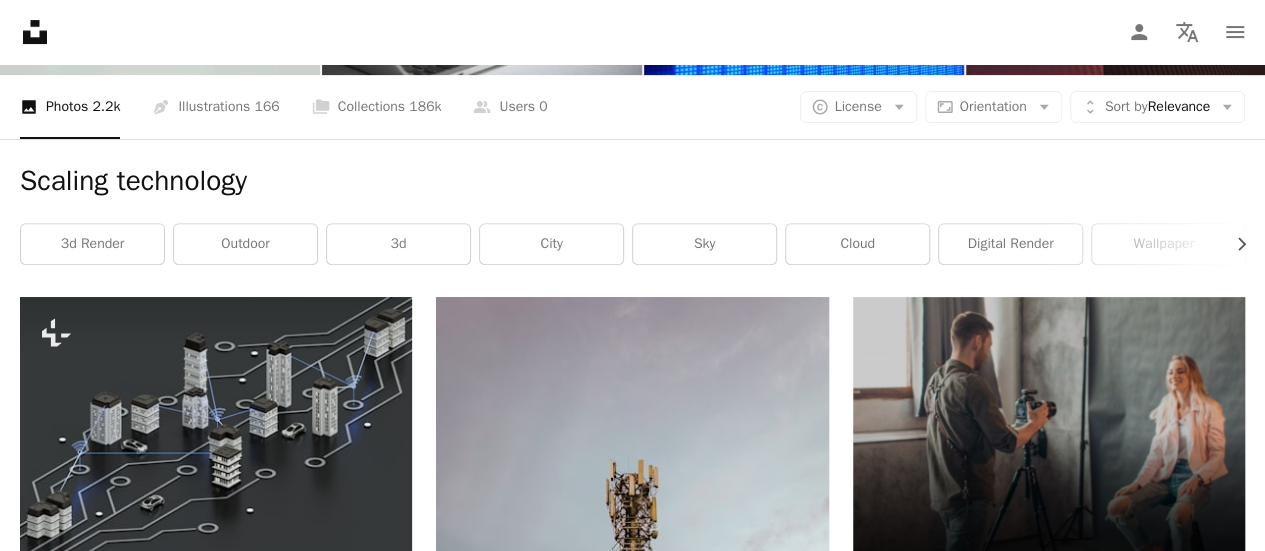 scroll, scrollTop: 245, scrollLeft: 0, axis: vertical 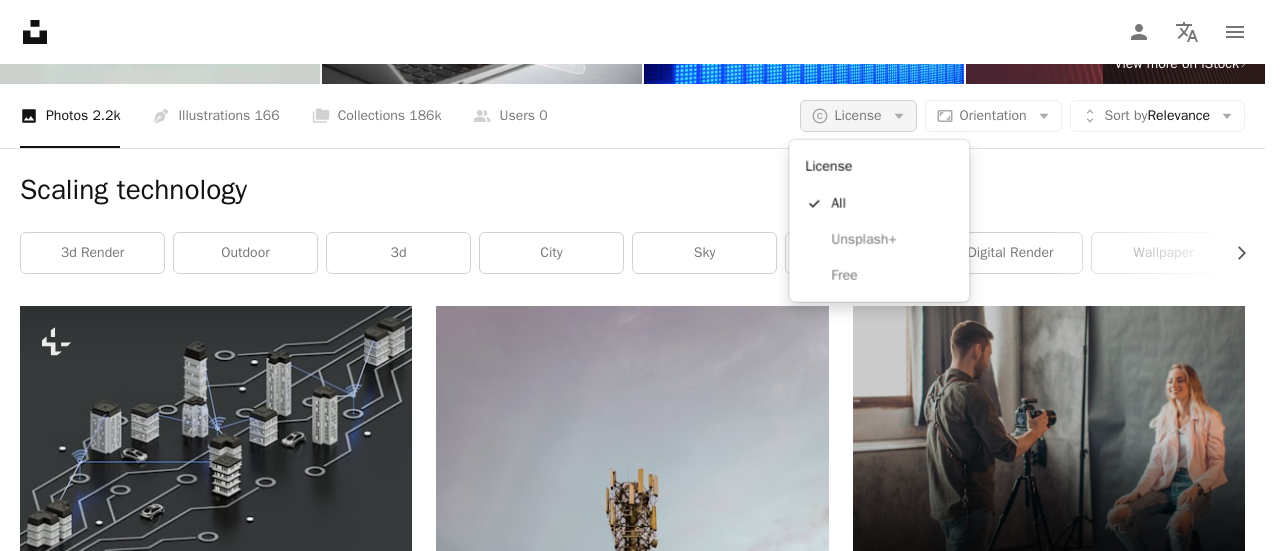 click 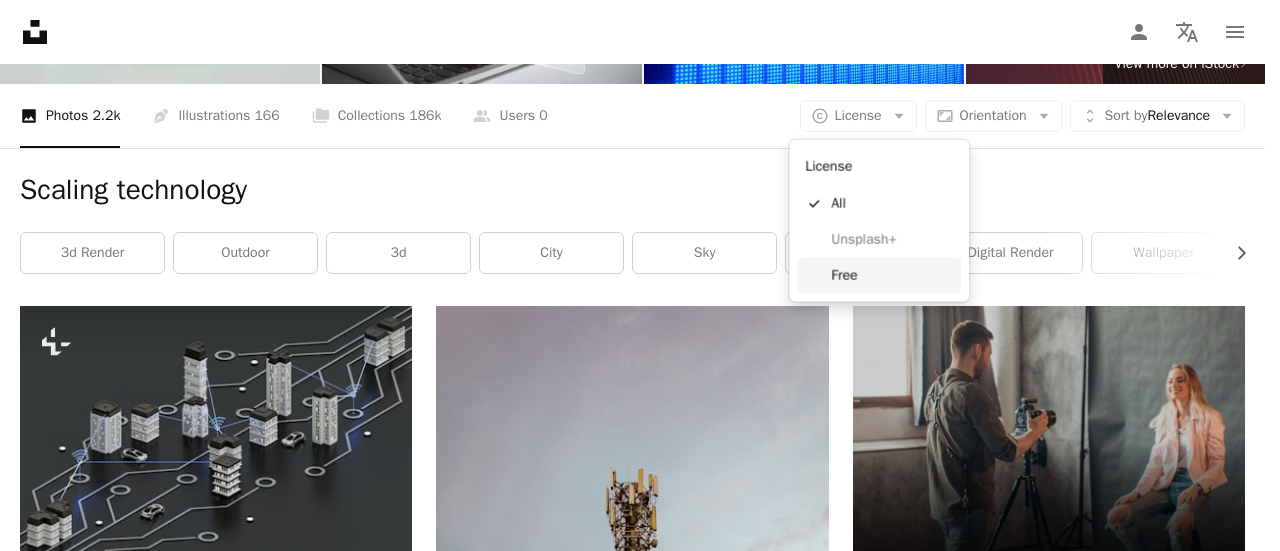click on "Free" at bounding box center (892, 276) 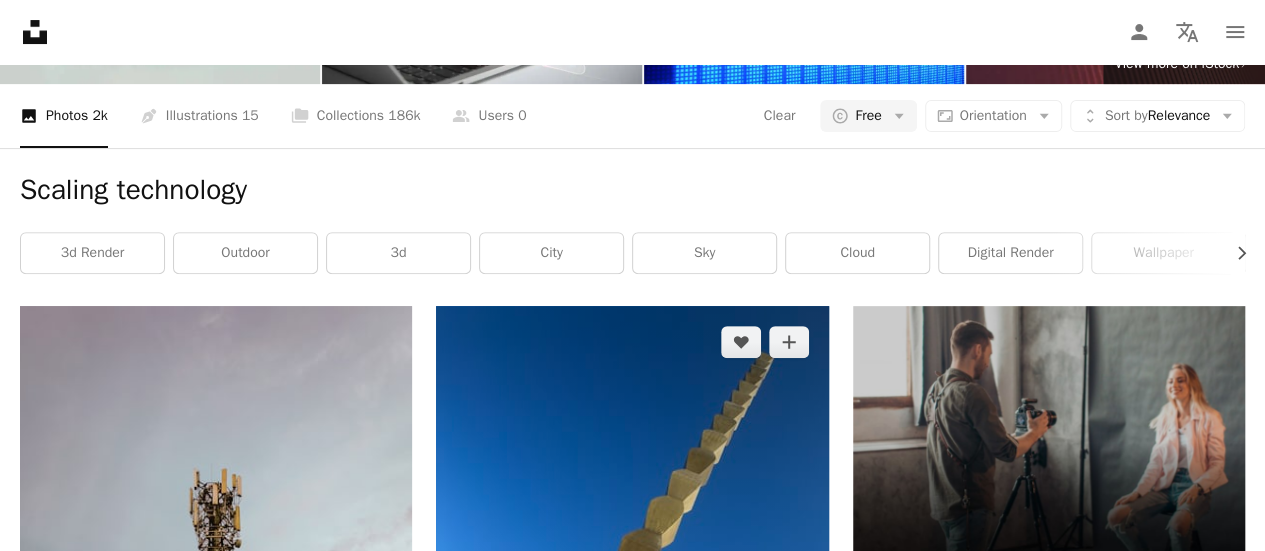 scroll, scrollTop: 2499, scrollLeft: 0, axis: vertical 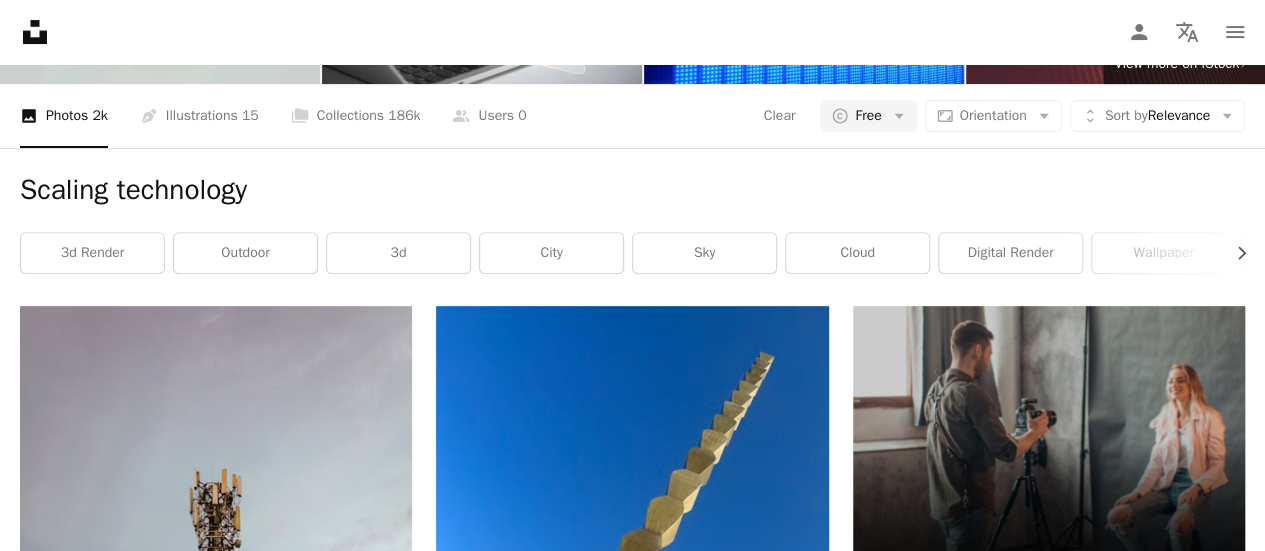 drag, startPoint x: 599, startPoint y: 261, endPoint x: 138, endPoint y: 82, distance: 494.5321 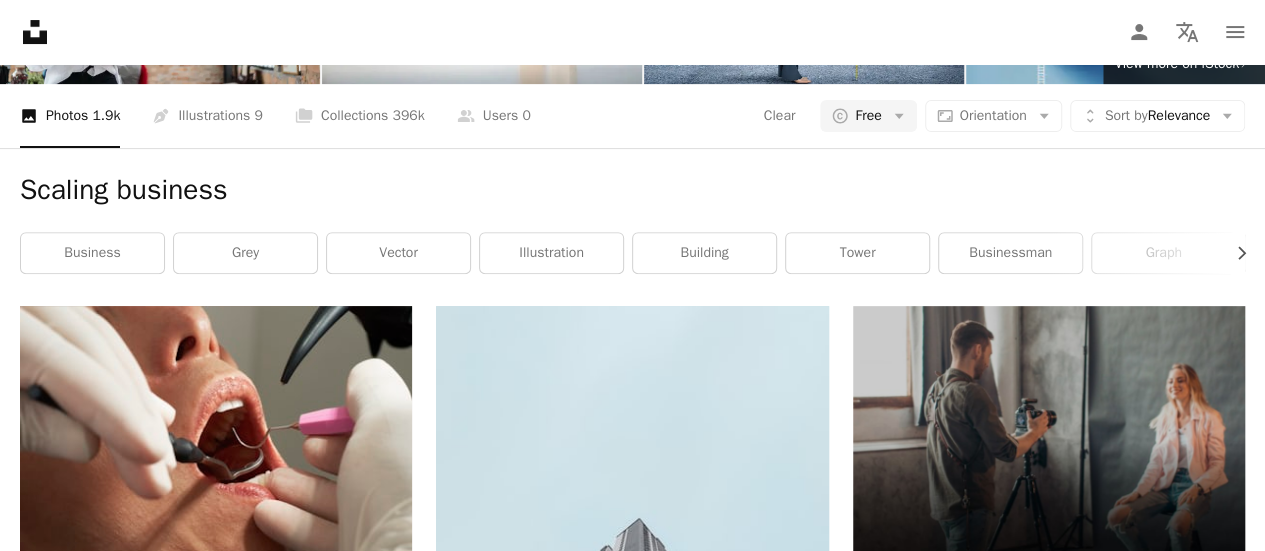 scroll, scrollTop: 243, scrollLeft: 0, axis: vertical 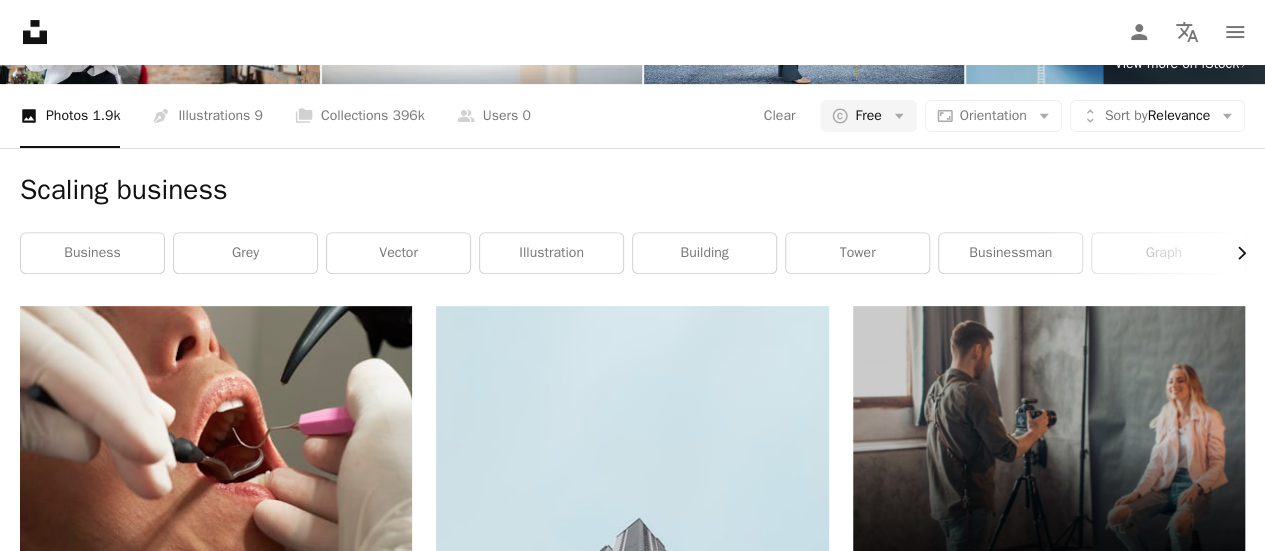 click on "Chevron right" 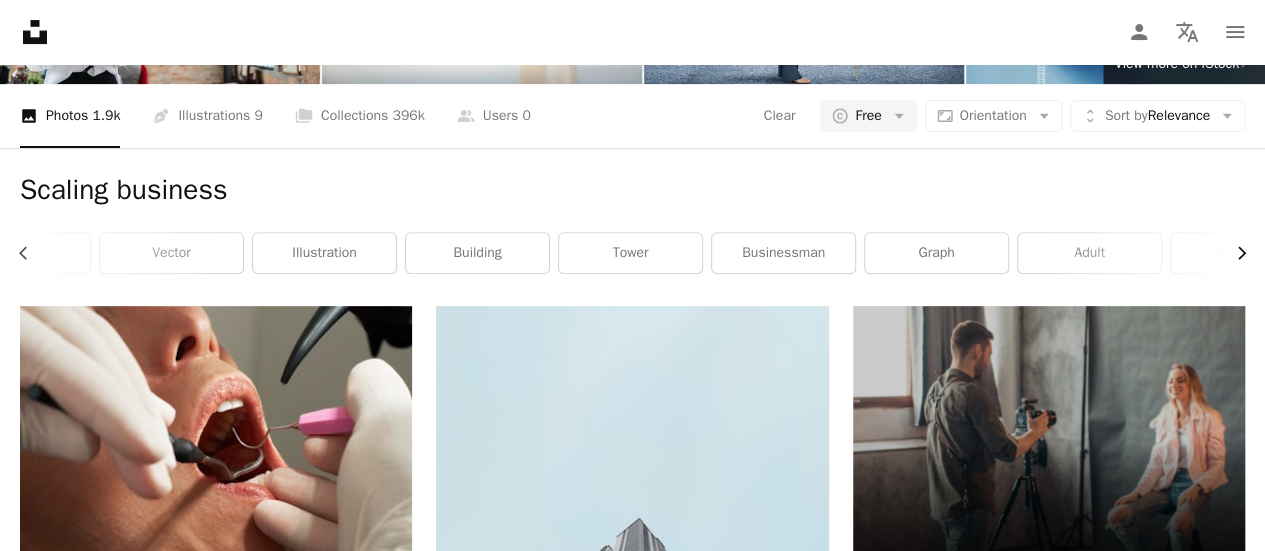 scroll, scrollTop: 0, scrollLeft: 300, axis: horizontal 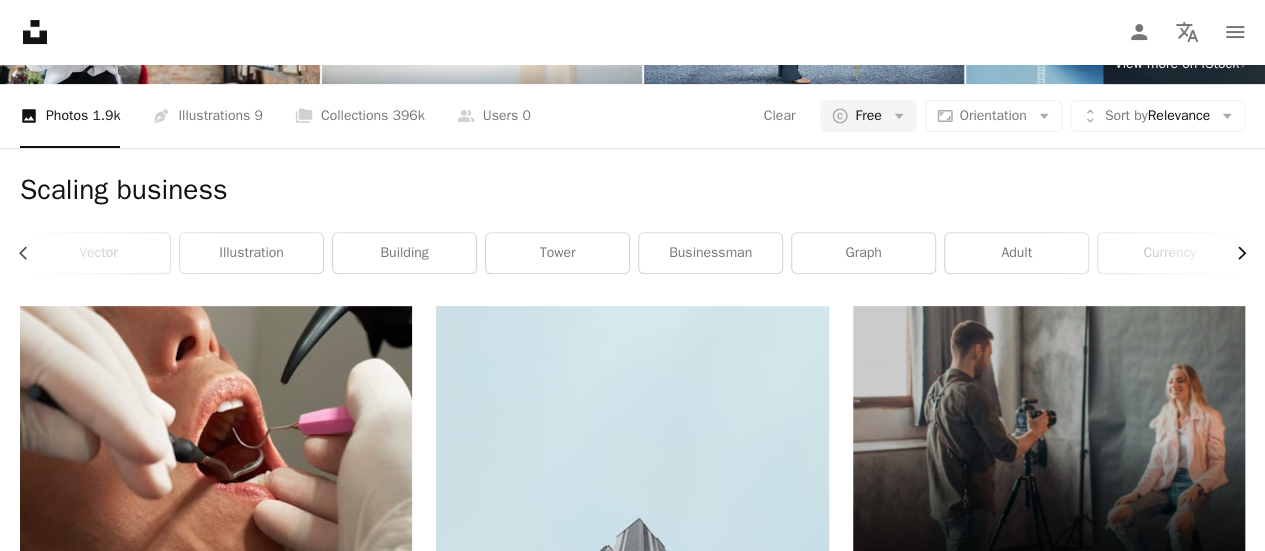 click on "Chevron right" 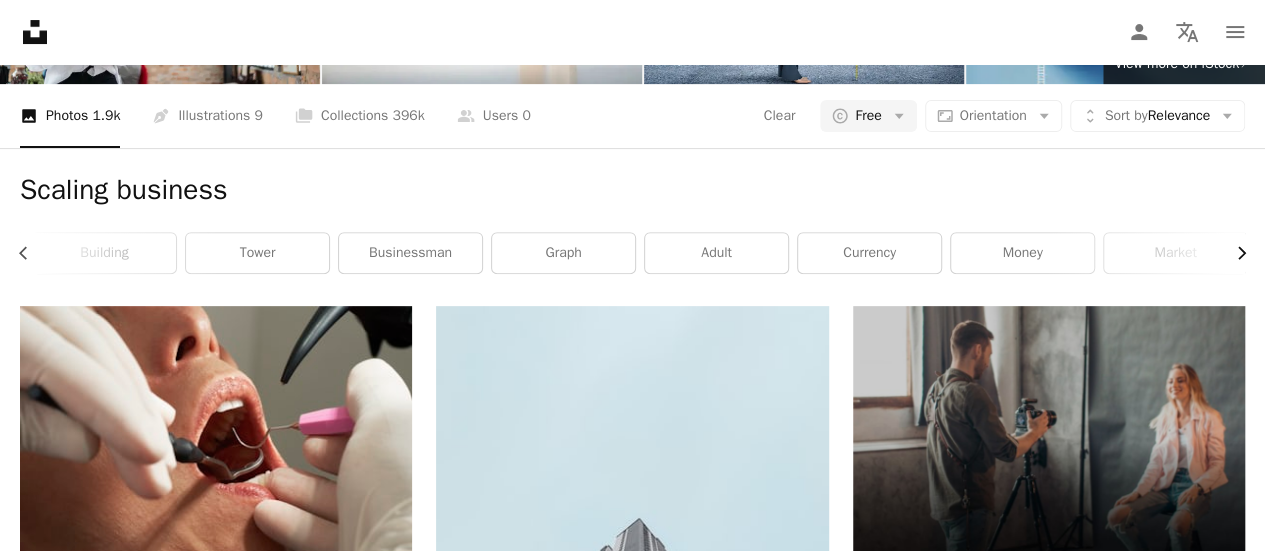 click on "Chevron right" 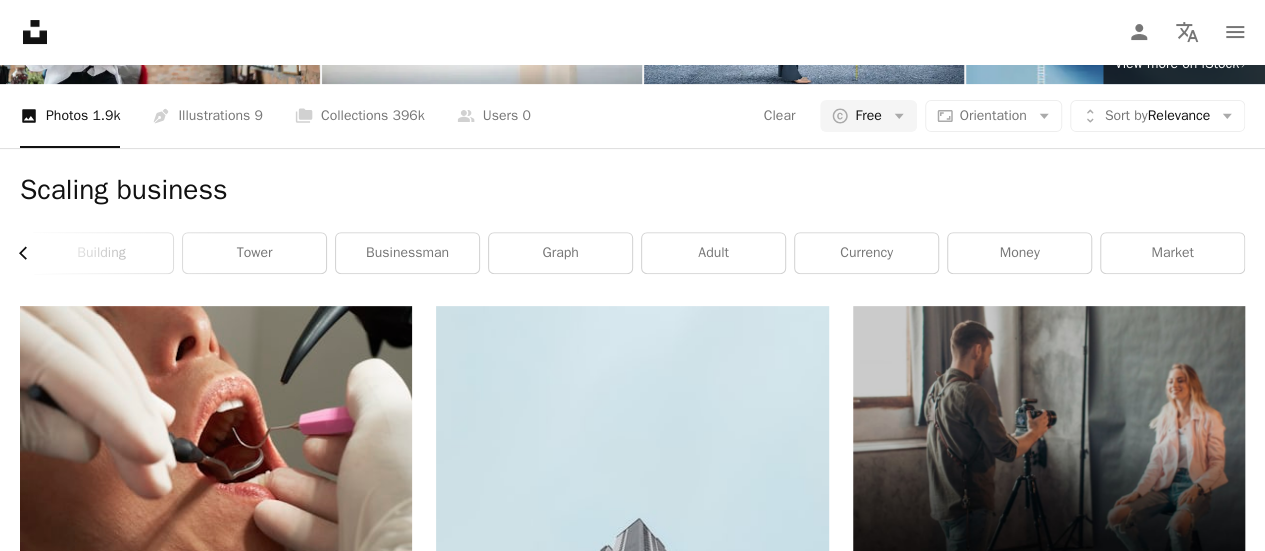 click 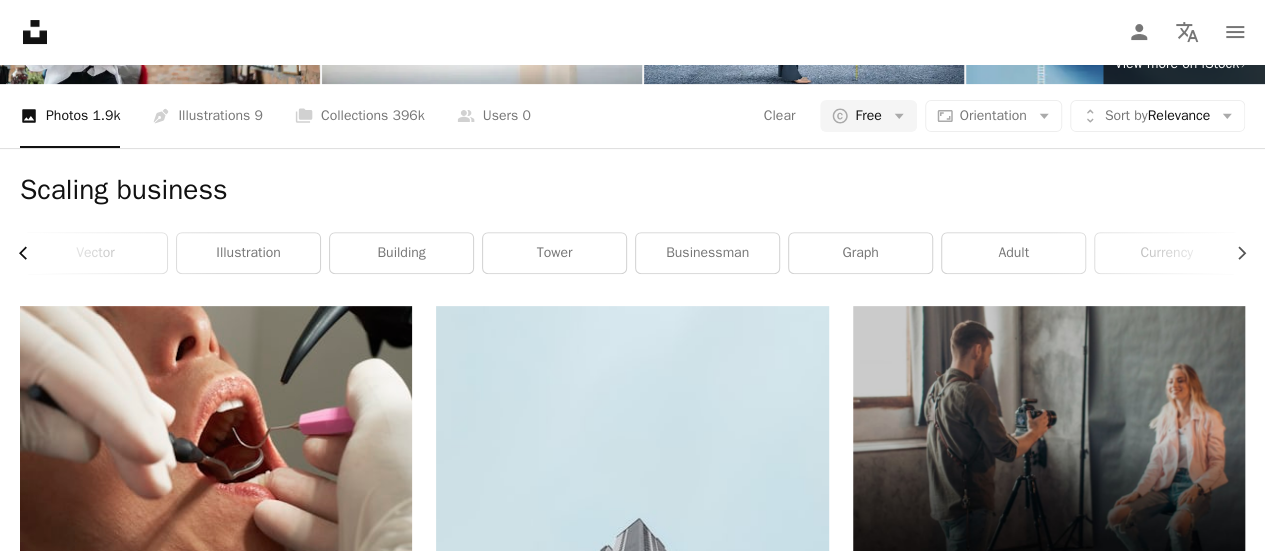 click 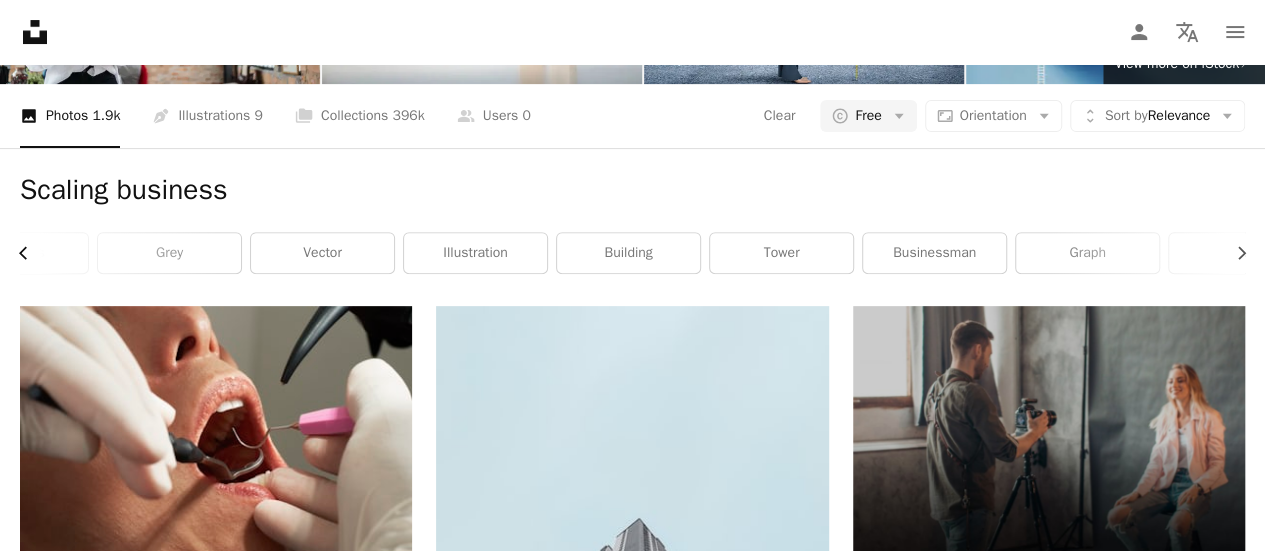 scroll, scrollTop: 0, scrollLeft: 3, axis: horizontal 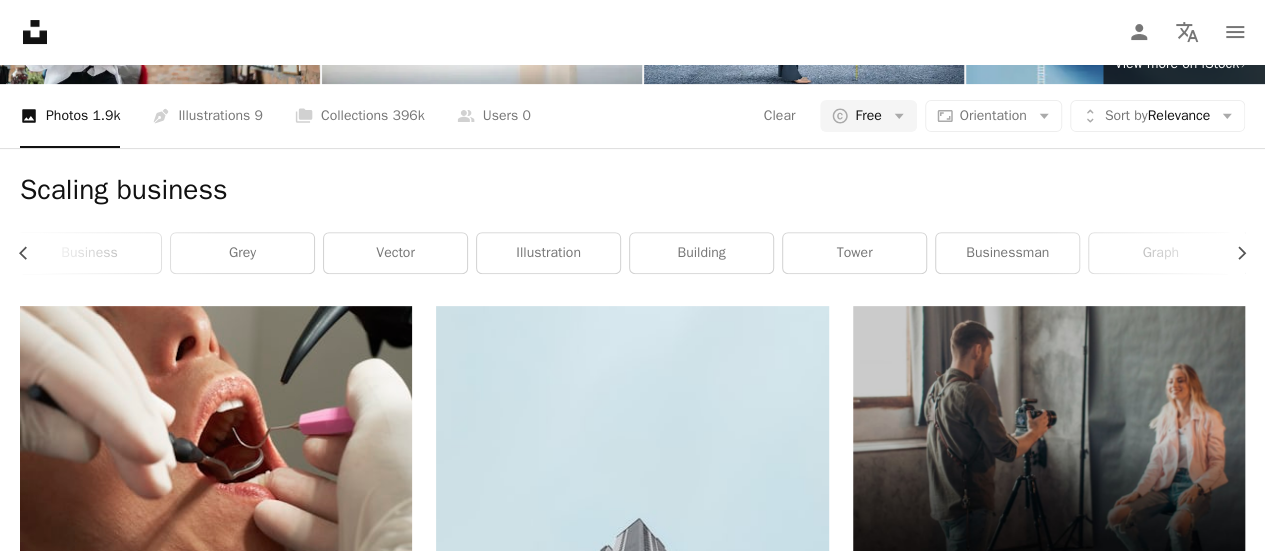 click on "**********" at bounding box center (603, -161) 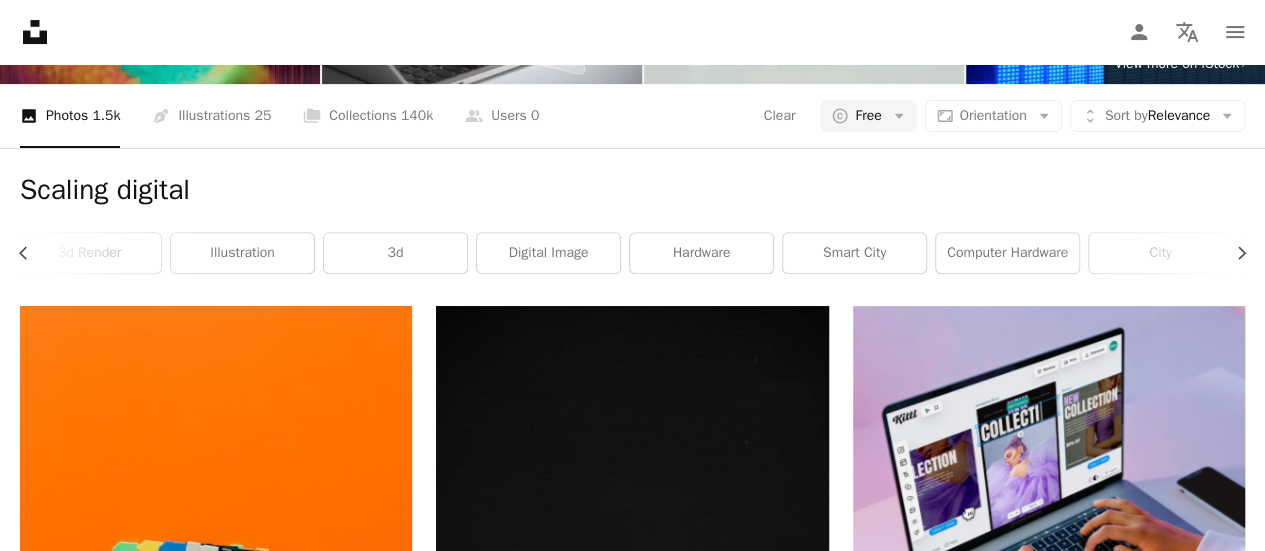 scroll, scrollTop: 0, scrollLeft: 0, axis: both 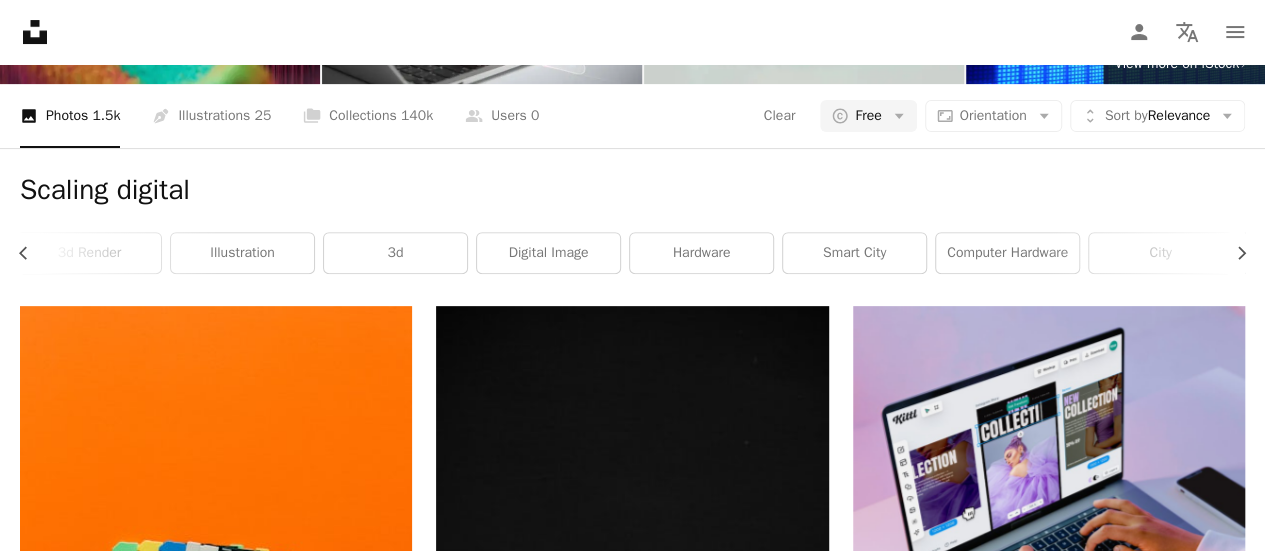 click on "**********" at bounding box center [603, -161] 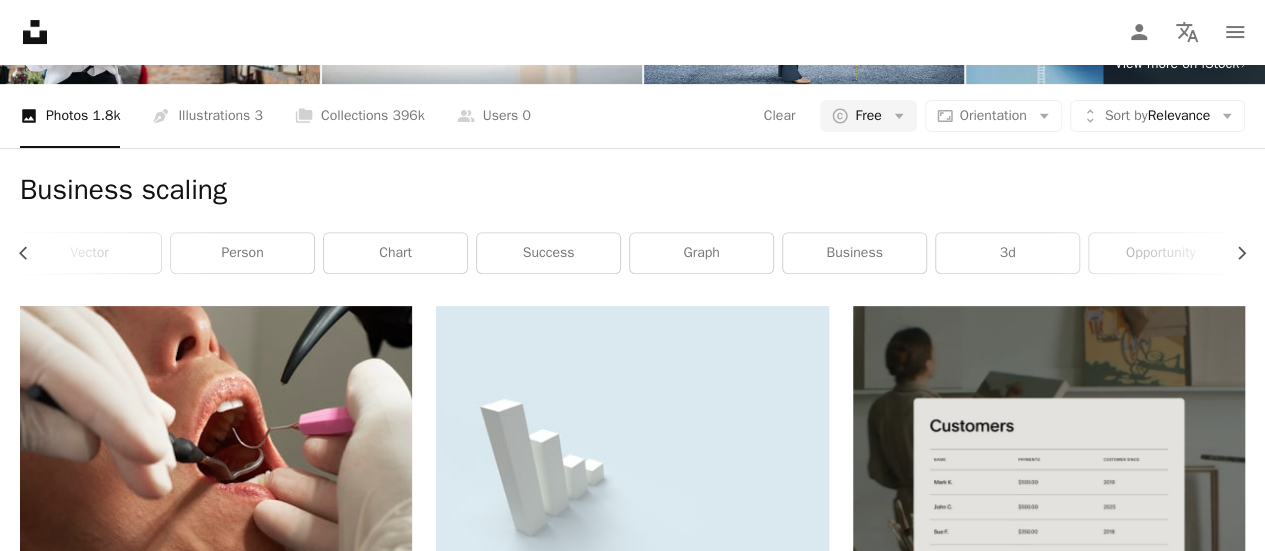 scroll, scrollTop: 362, scrollLeft: 0, axis: vertical 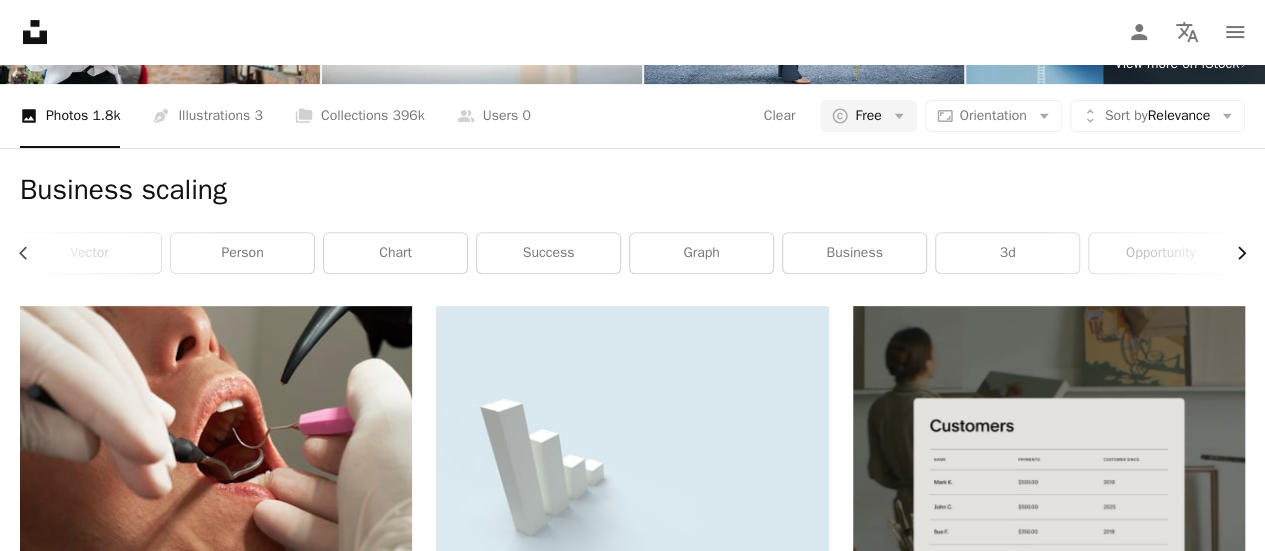 click on "Chevron right" 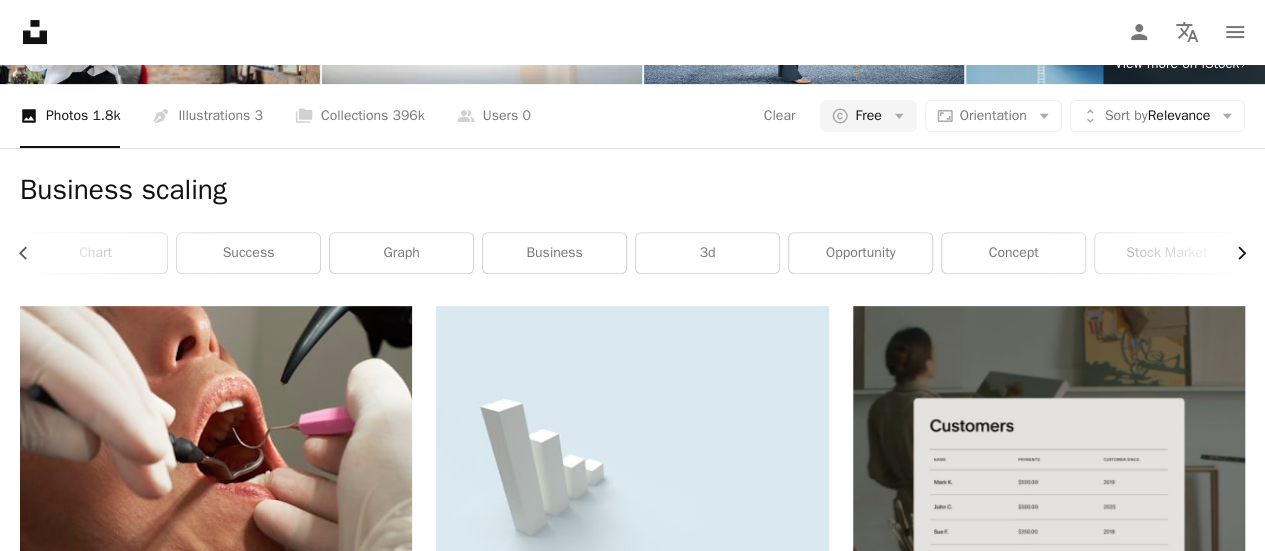click on "Chevron right" 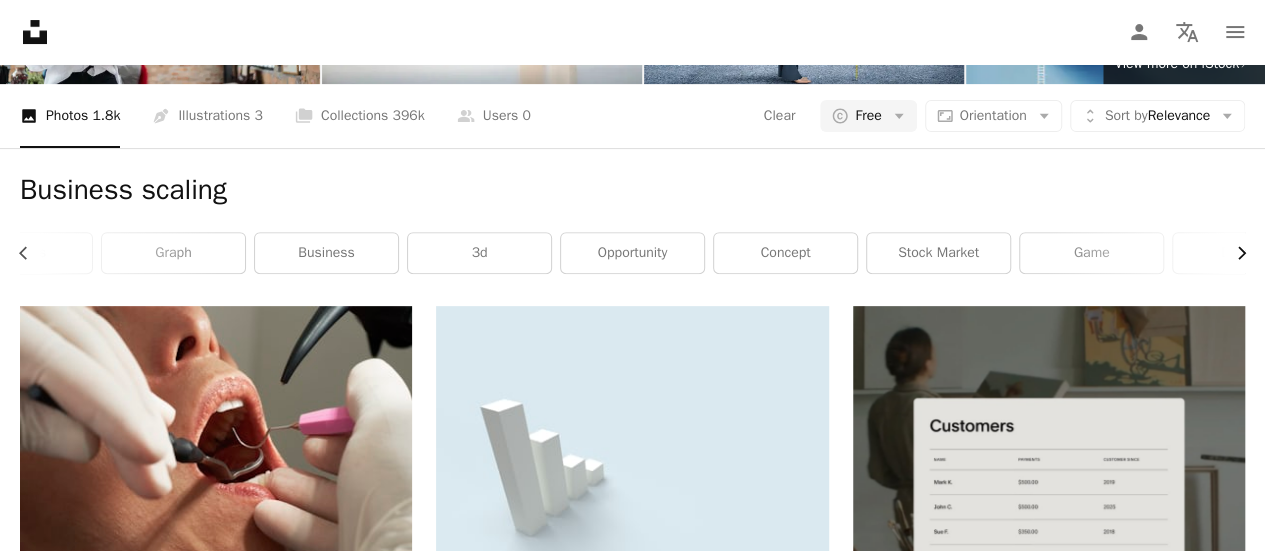 scroll, scrollTop: 0, scrollLeft: 603, axis: horizontal 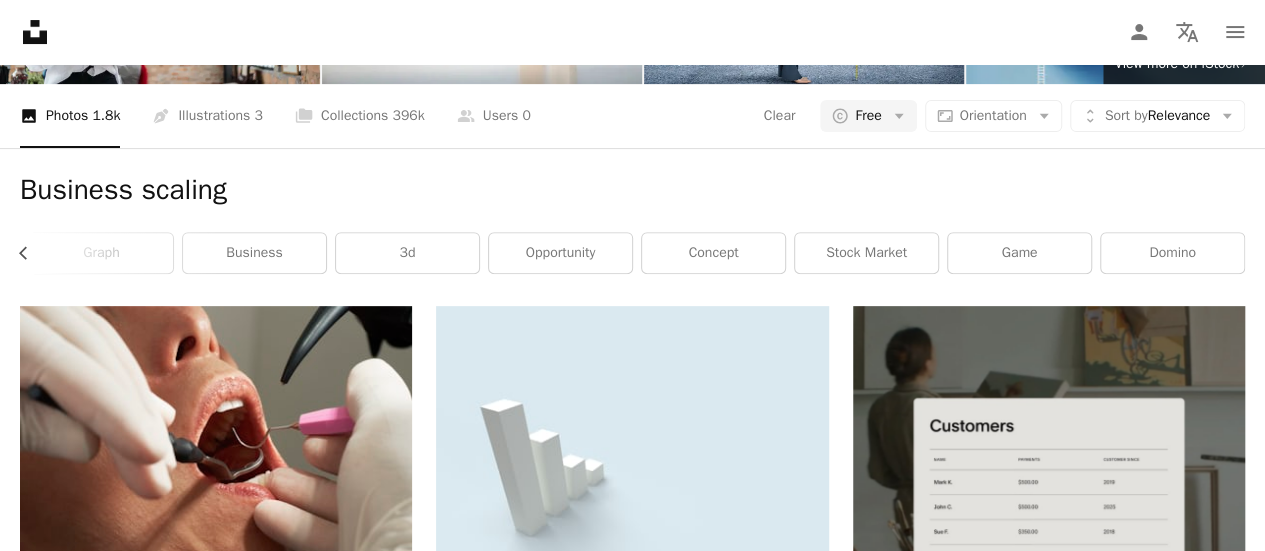 click on "Business scaling Chevron left vector person chart success graph business 3d opportunity concept stock market game domino" at bounding box center (632, 227) 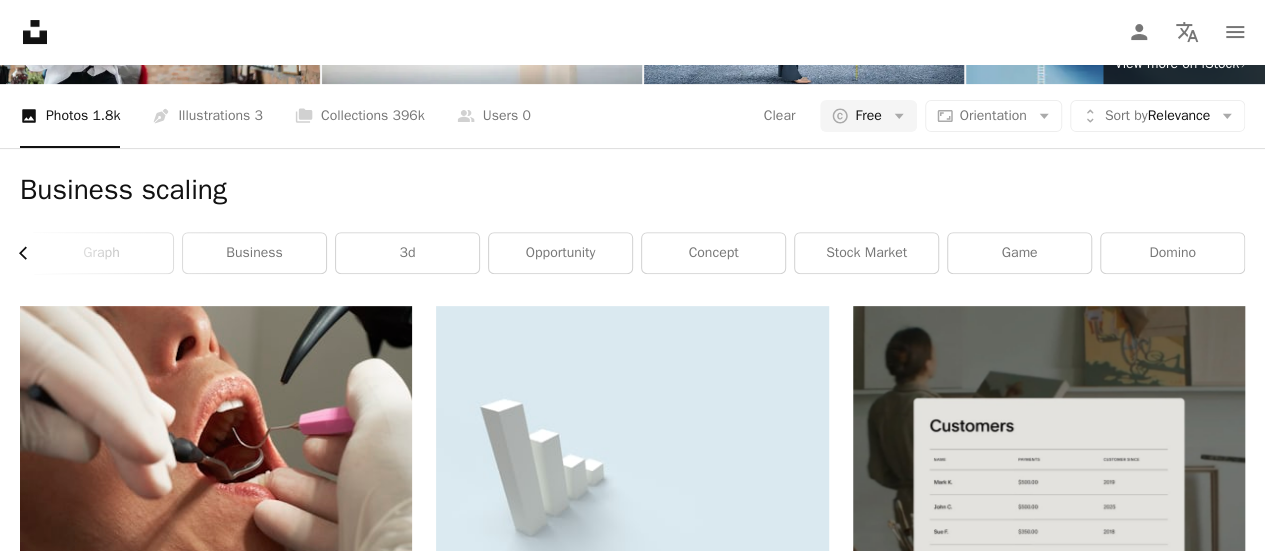 click on "Chevron left" 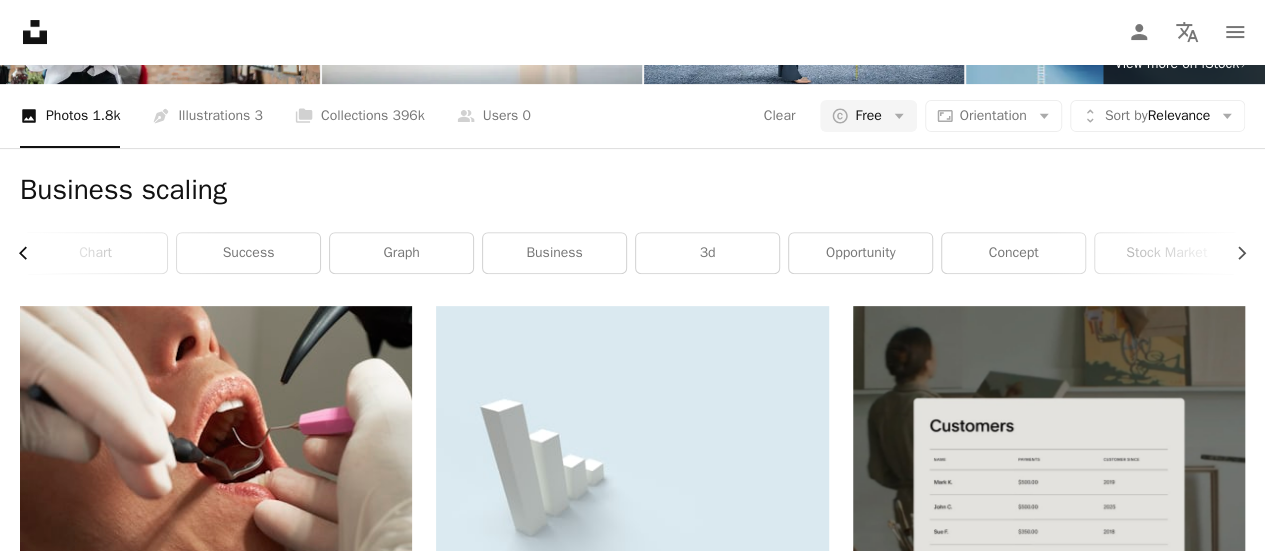 click on "Chevron left" 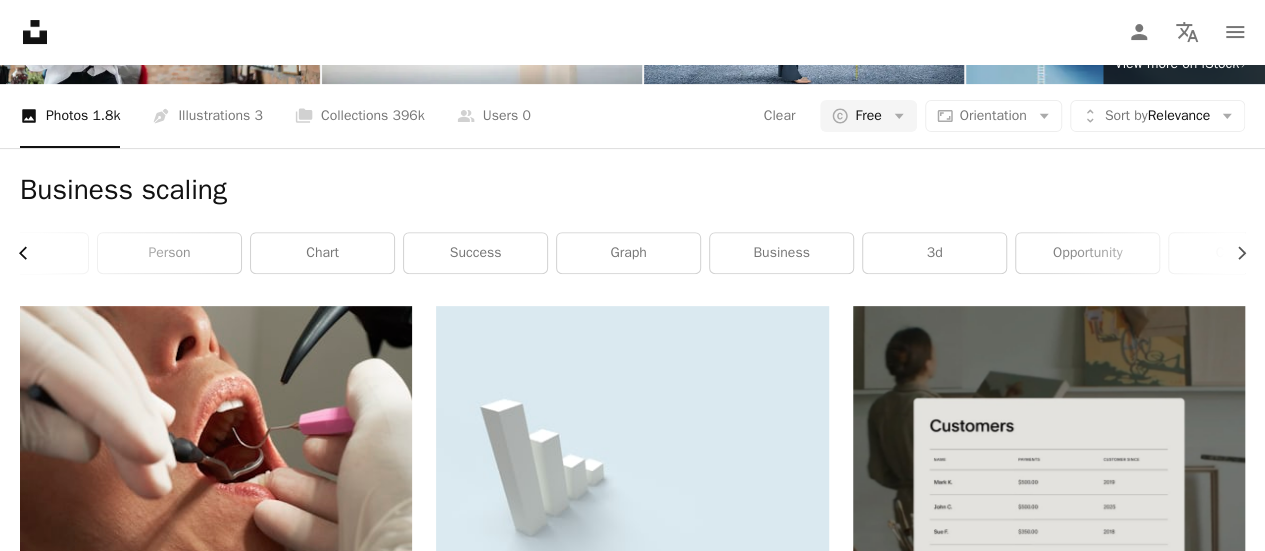 scroll, scrollTop: 0, scrollLeft: 3, axis: horizontal 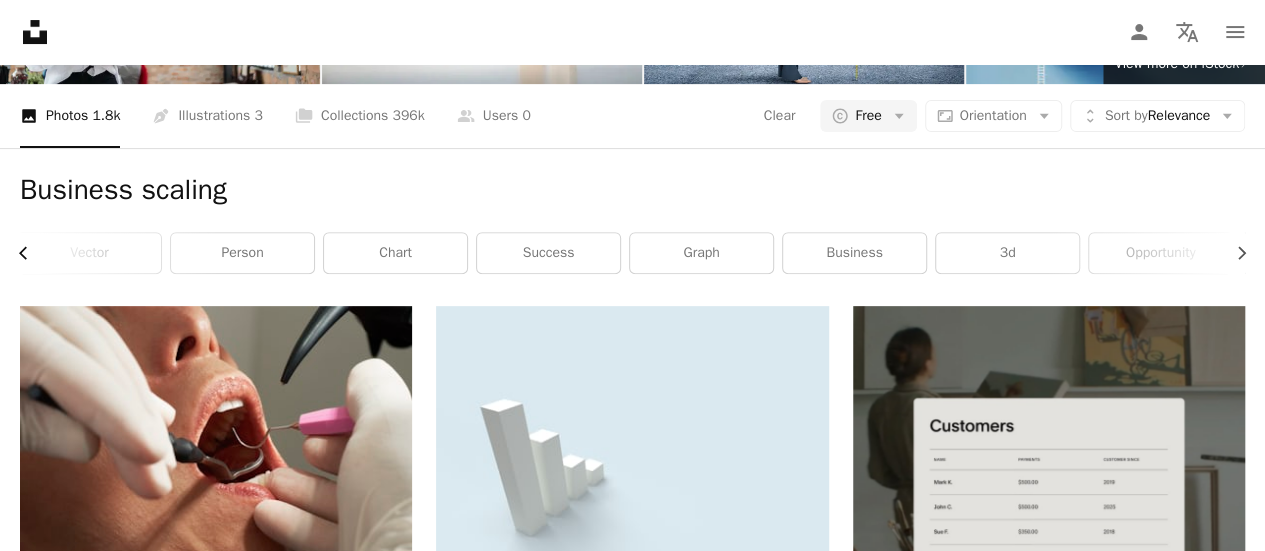 click on "Chevron left" 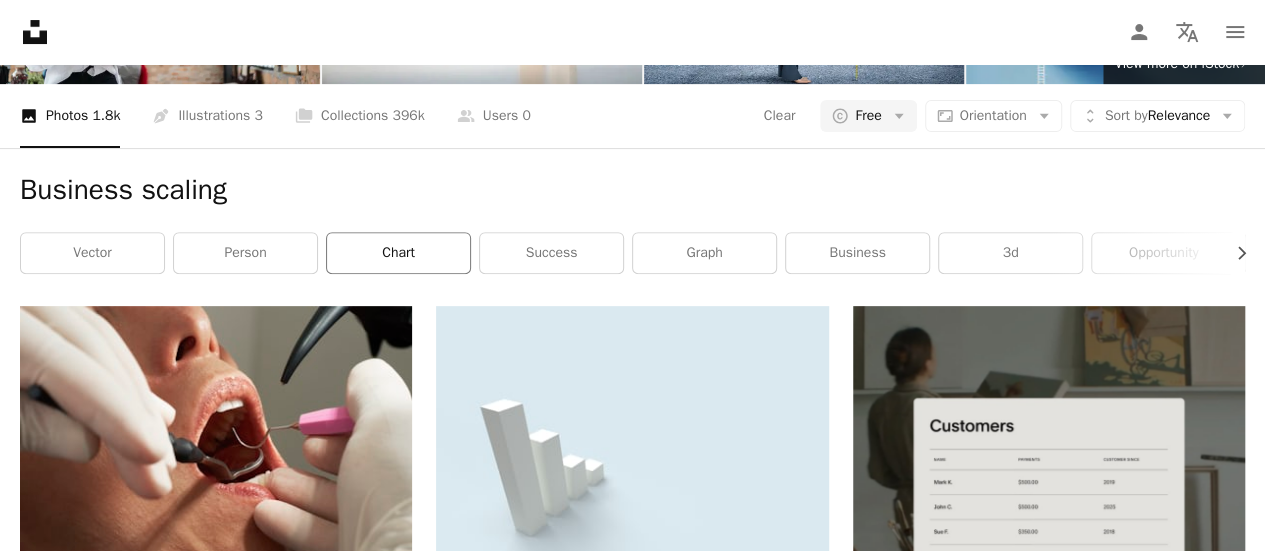 scroll, scrollTop: 0, scrollLeft: 0, axis: both 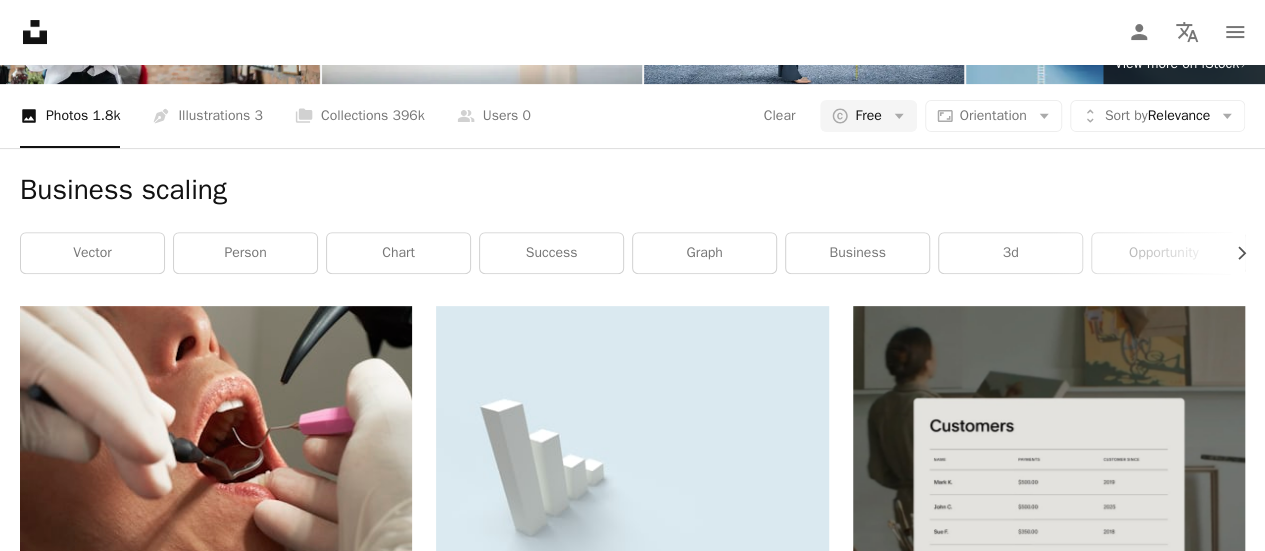 click on "**********" at bounding box center [603, -161] 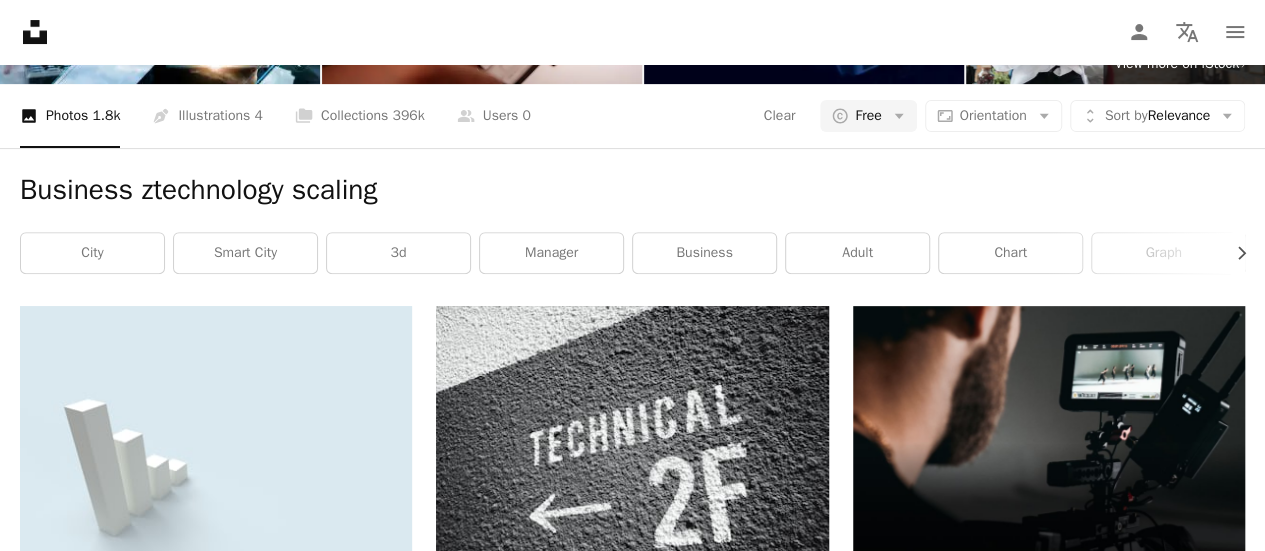 scroll, scrollTop: 1438, scrollLeft: 0, axis: vertical 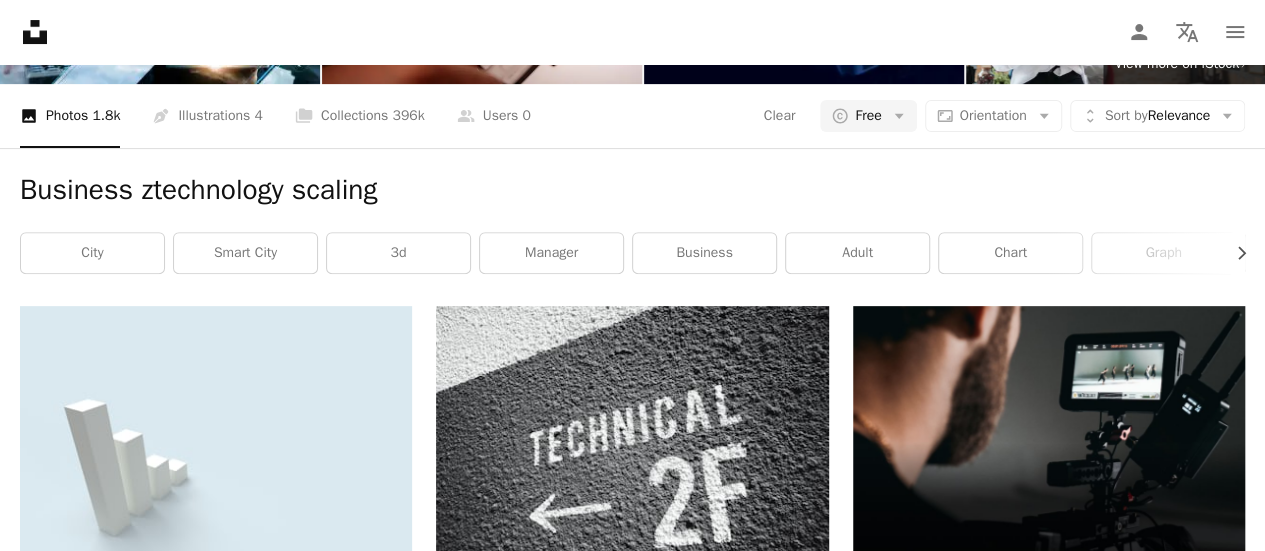 click 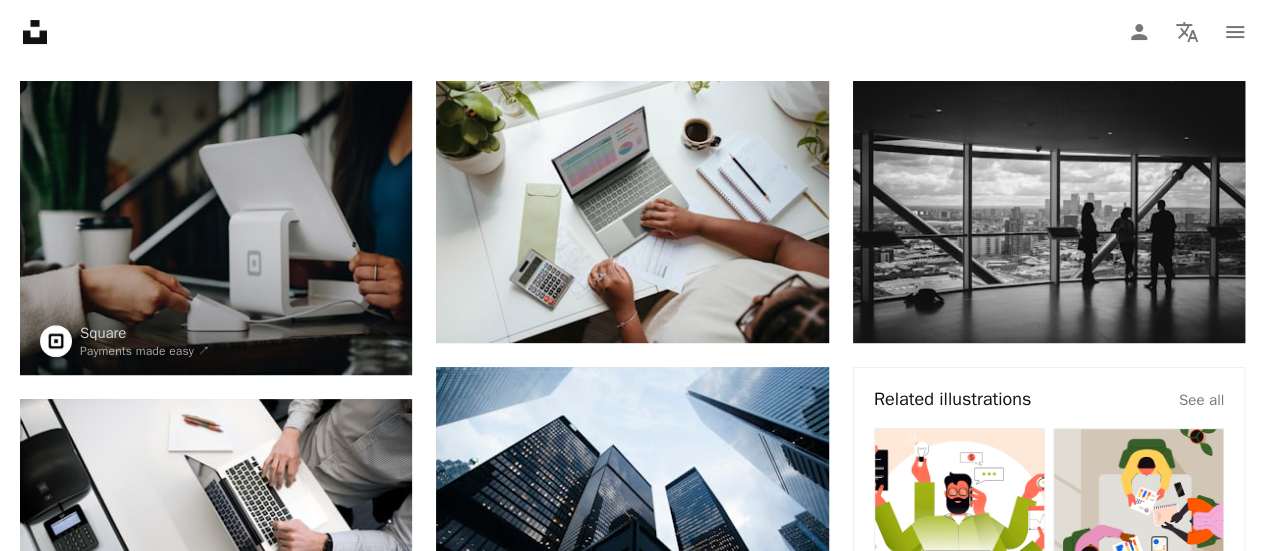 scroll, scrollTop: 0, scrollLeft: 0, axis: both 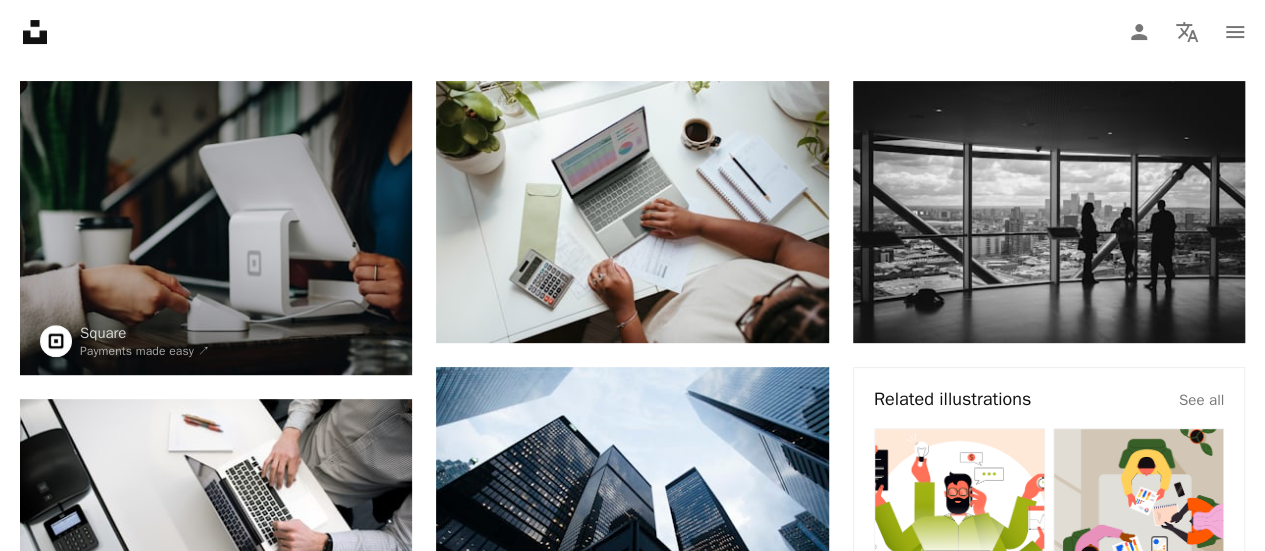 click on "finance" at bounding box center (245, 28) 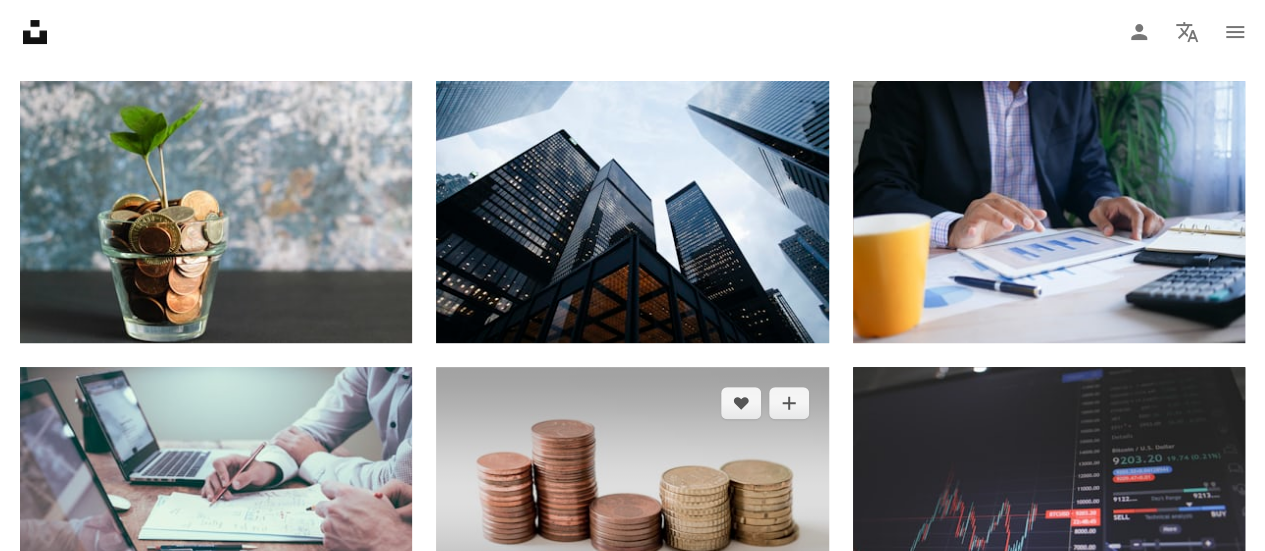 scroll, scrollTop: 0, scrollLeft: 0, axis: both 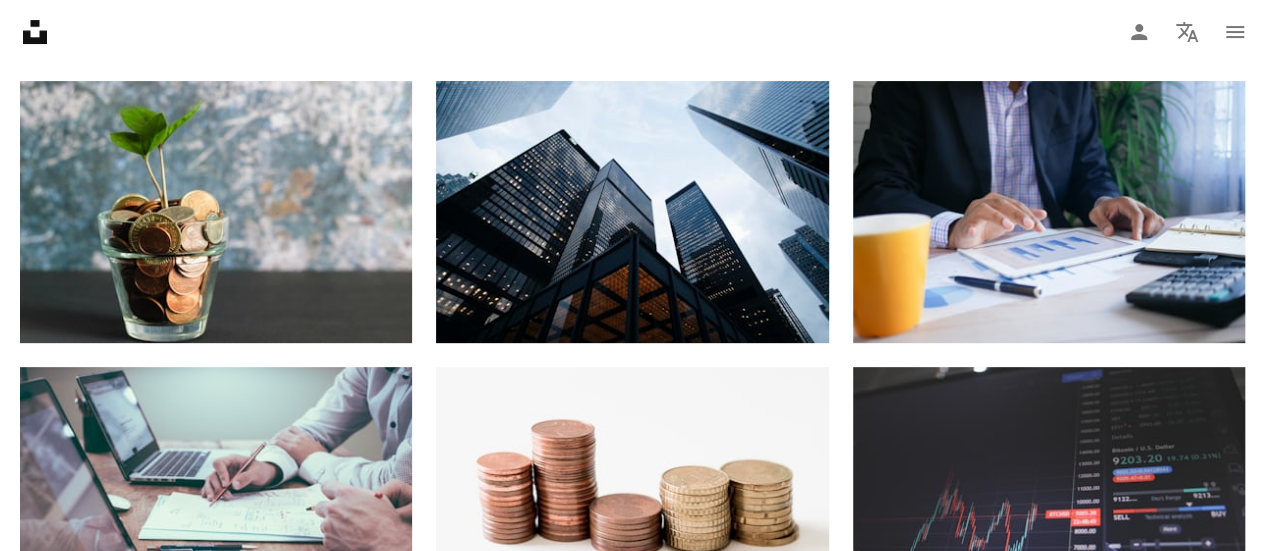 click on "*******" at bounding box center (603, -161) 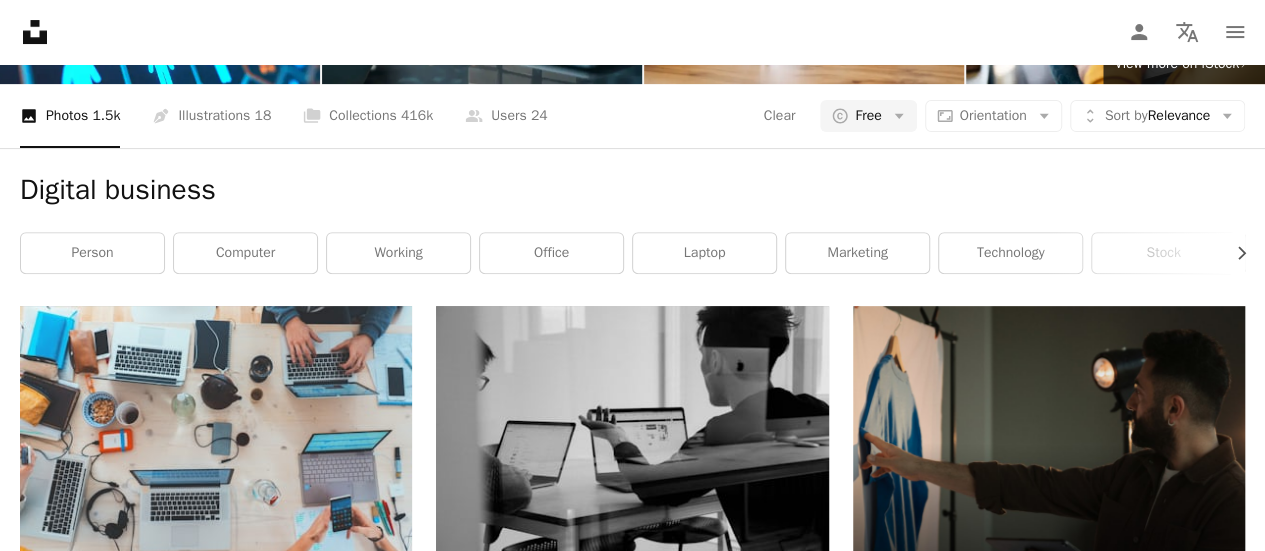 scroll, scrollTop: 0, scrollLeft: 0, axis: both 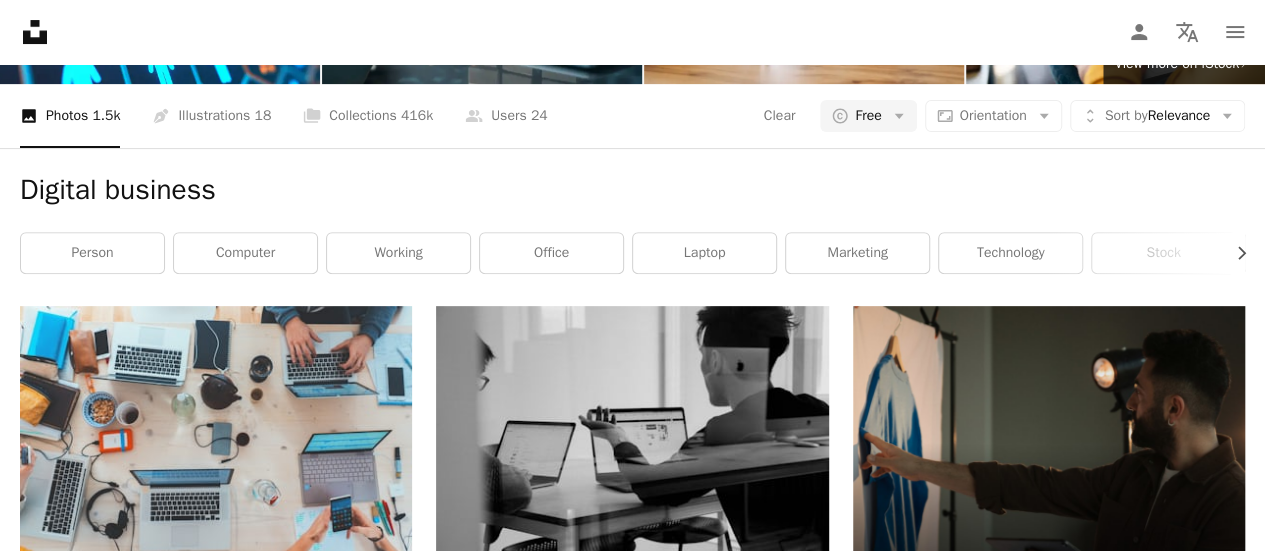 click on "**********" at bounding box center (603, -161) 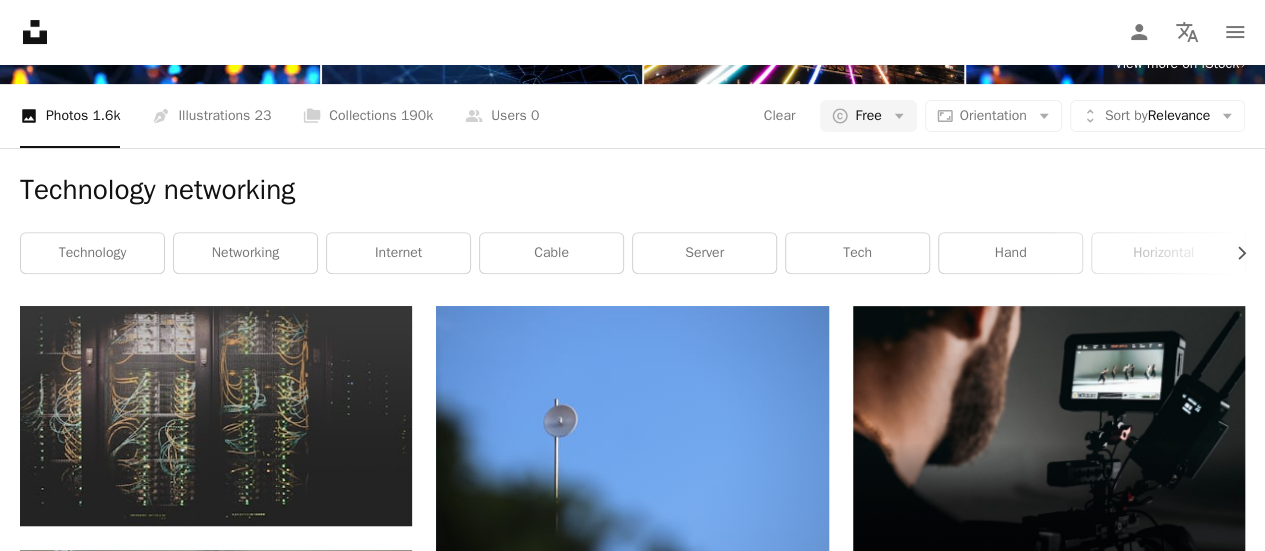 scroll, scrollTop: 0, scrollLeft: 0, axis: both 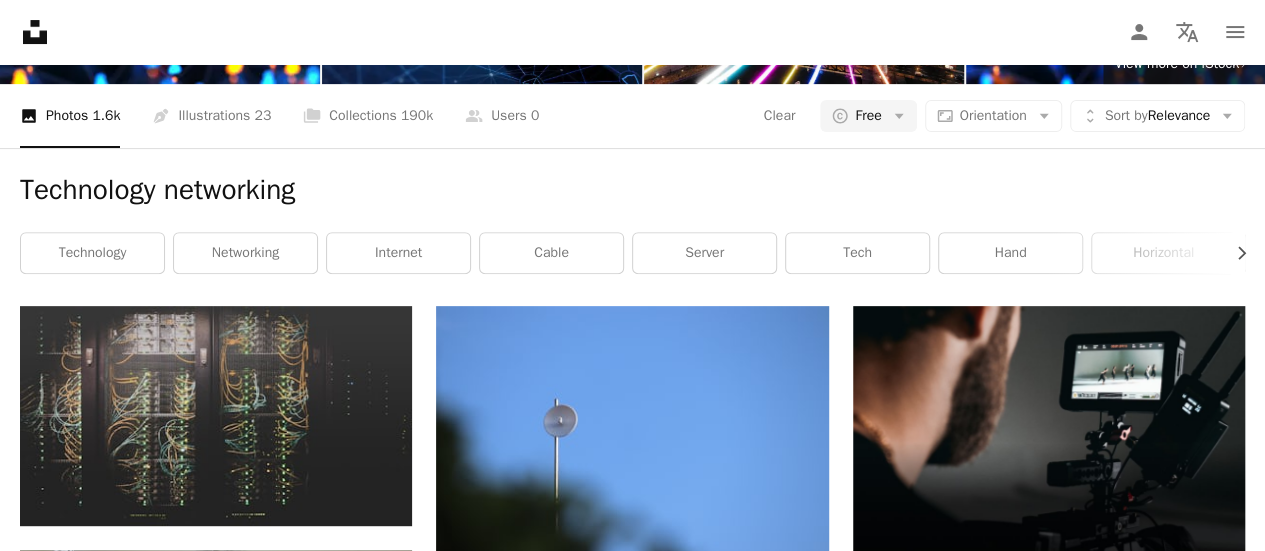 click on "**********" at bounding box center (603, -161) 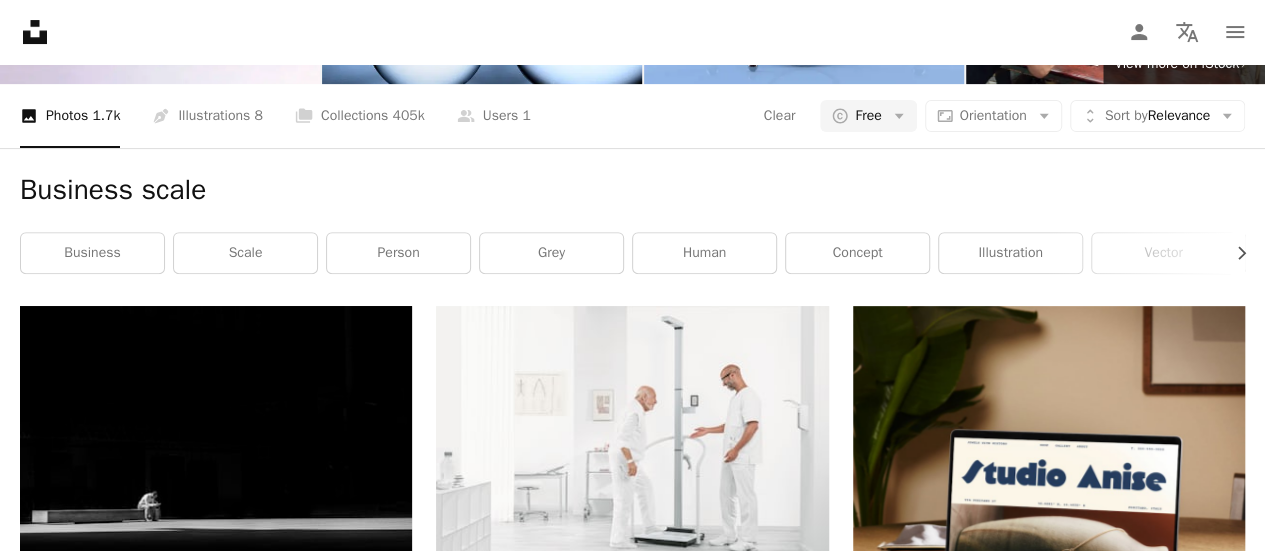 scroll, scrollTop: 0, scrollLeft: 0, axis: both 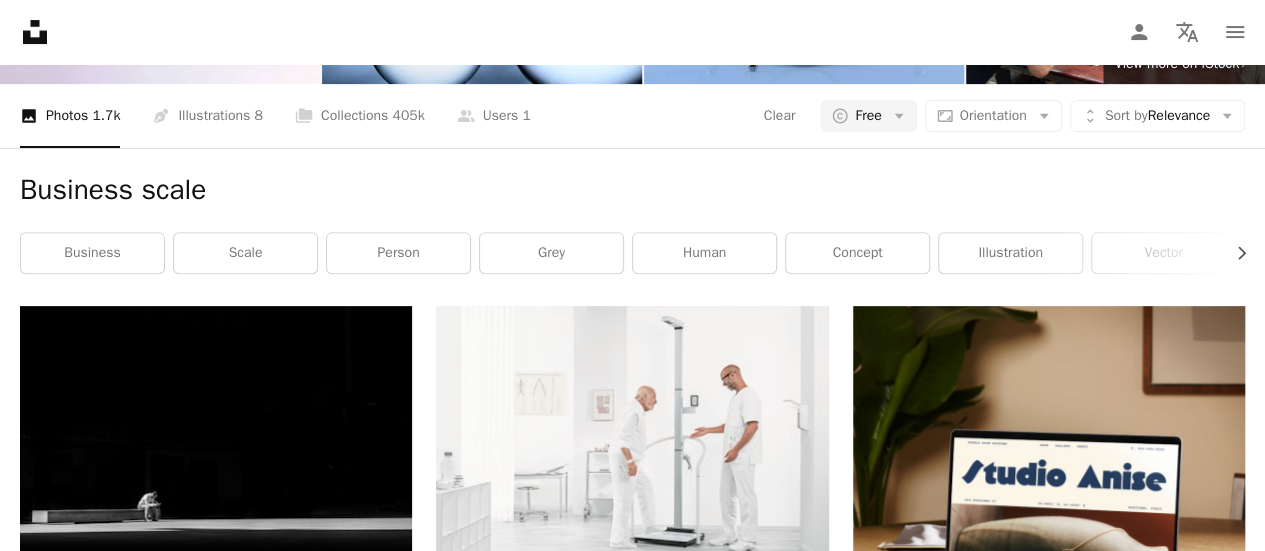click on "**********" at bounding box center (603, -161) 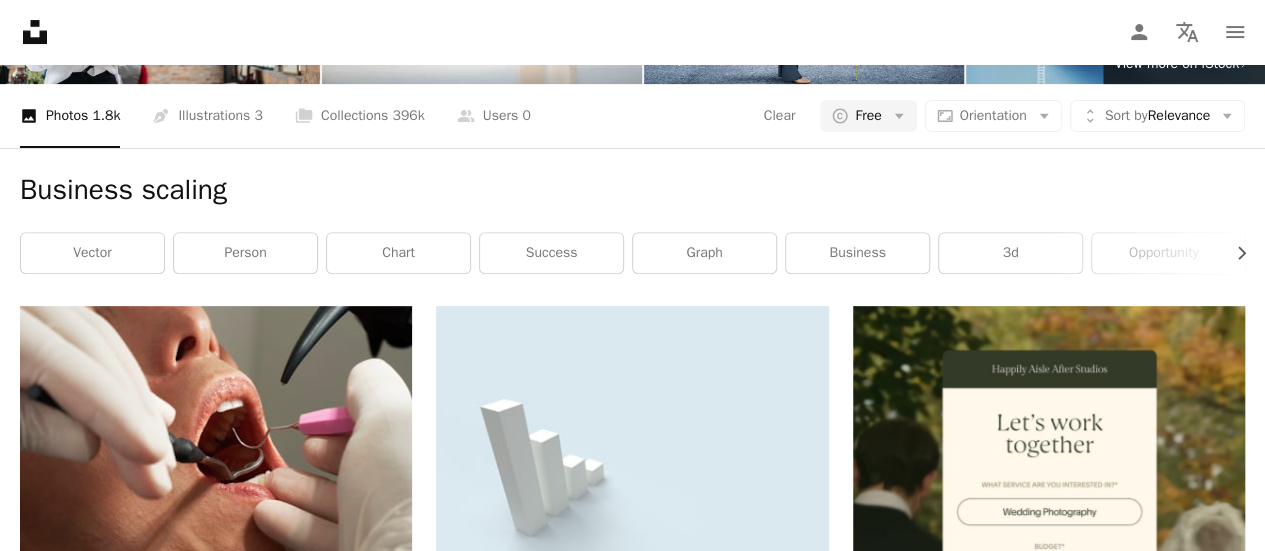 scroll, scrollTop: 0, scrollLeft: 0, axis: both 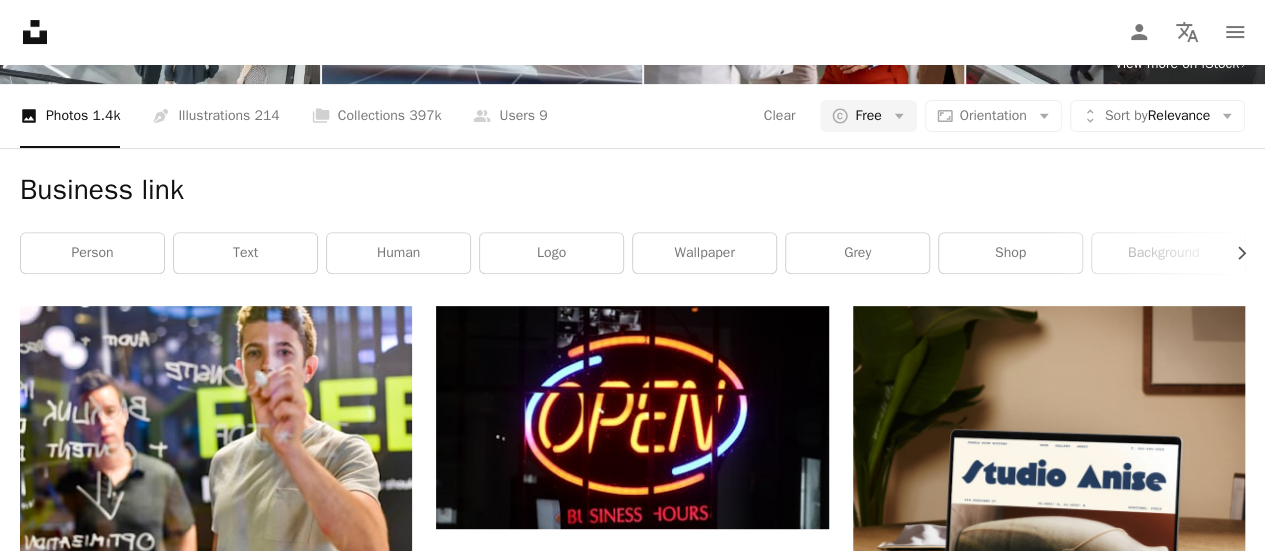 click on "**********" at bounding box center (603, -161) 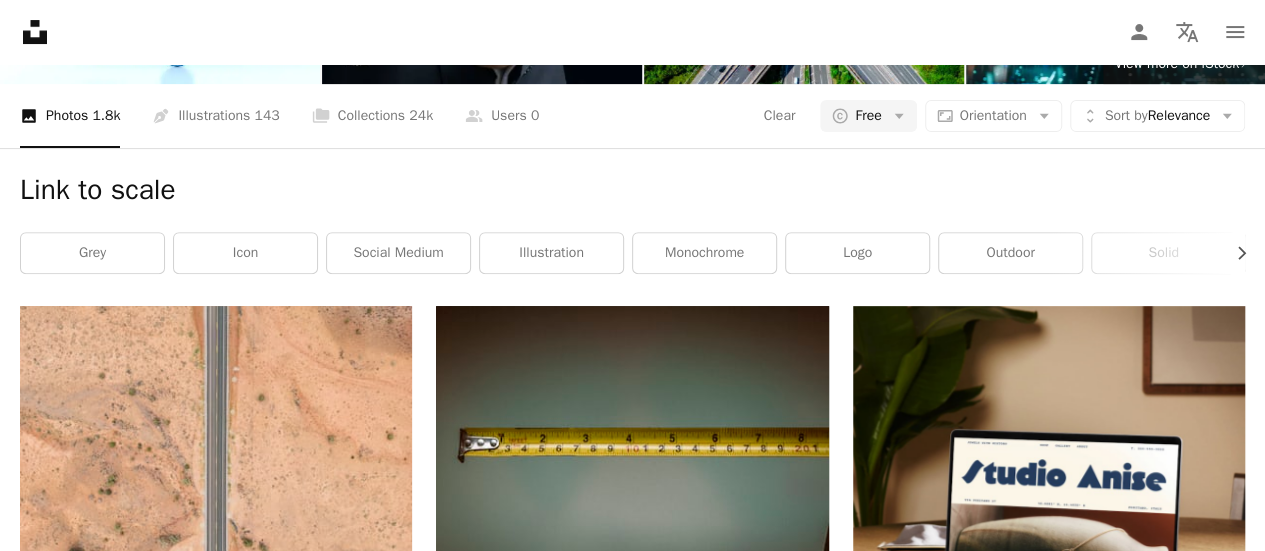 scroll, scrollTop: 0, scrollLeft: 0, axis: both 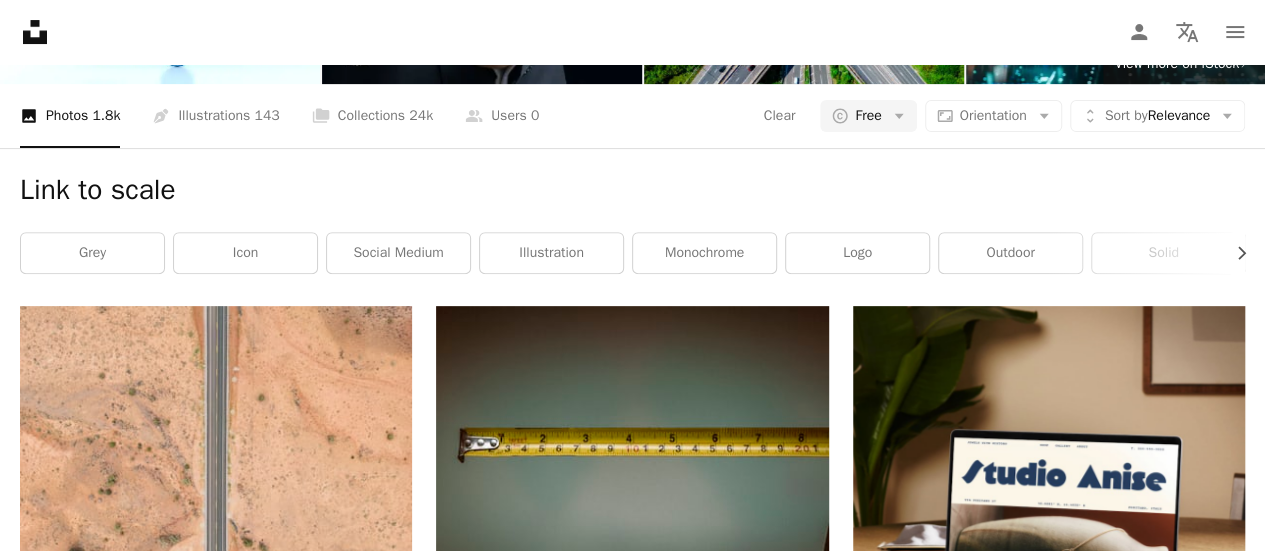 click on "**********" at bounding box center (603, -161) 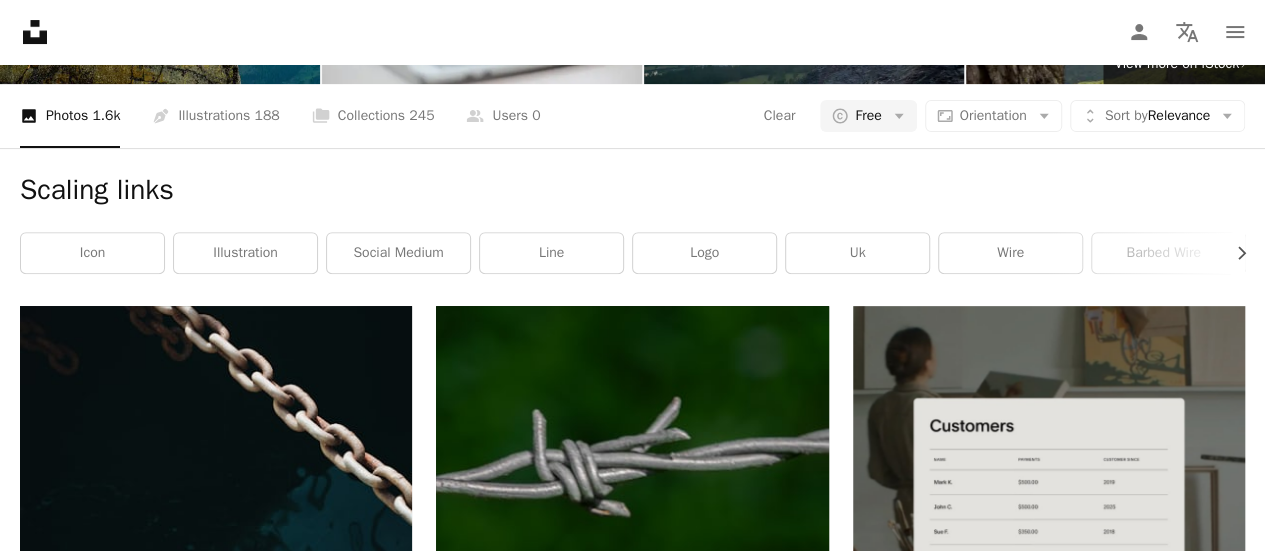 scroll, scrollTop: 974, scrollLeft: 0, axis: vertical 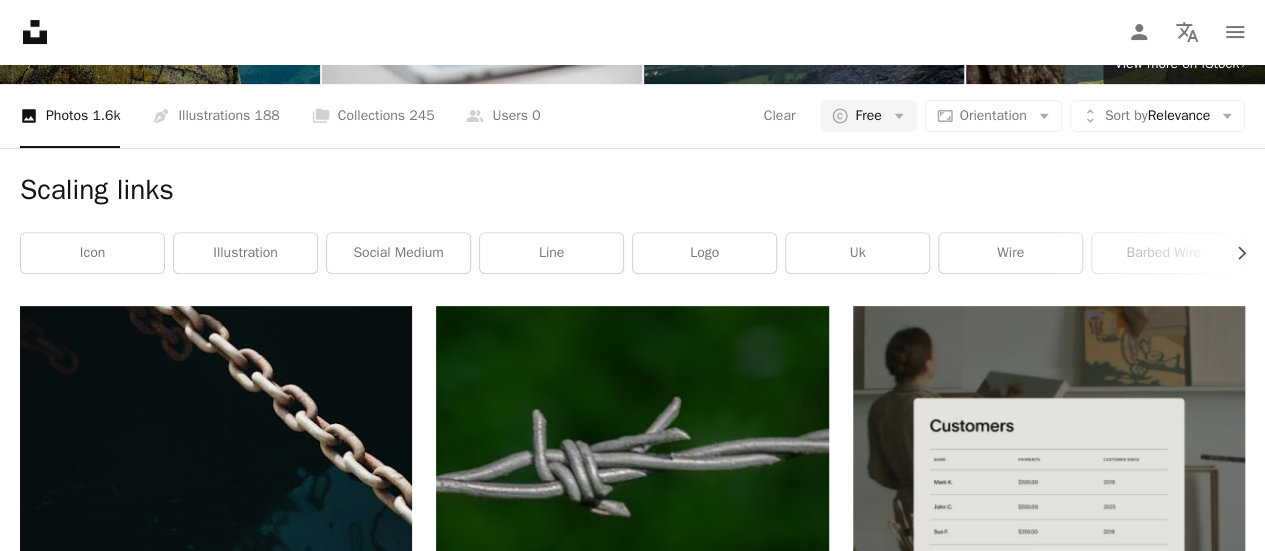 click on "Arrow pointing down" 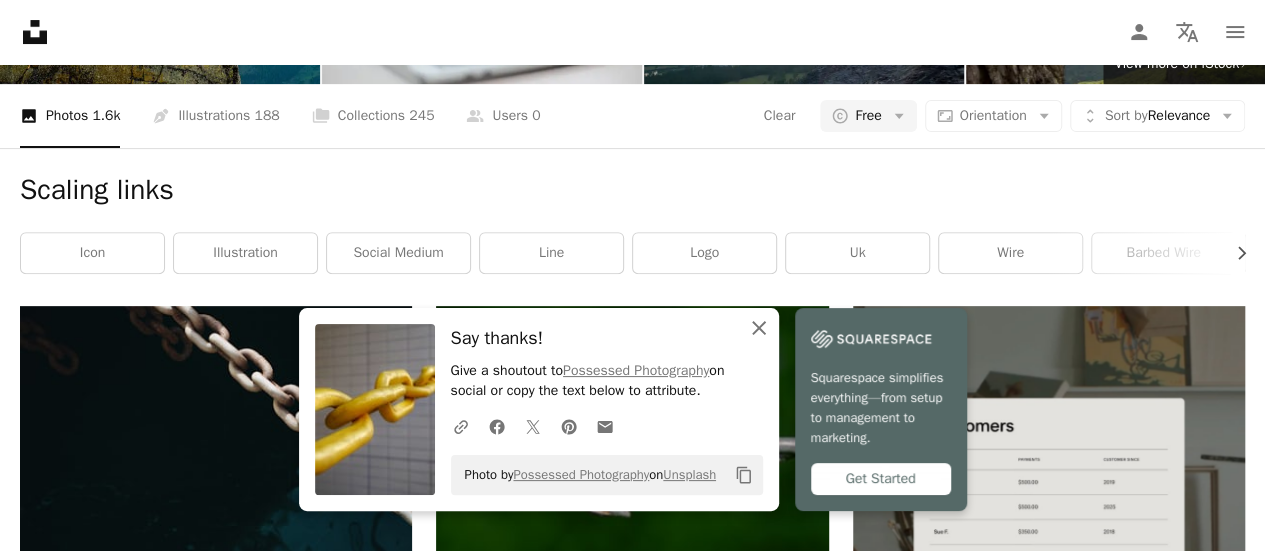 click 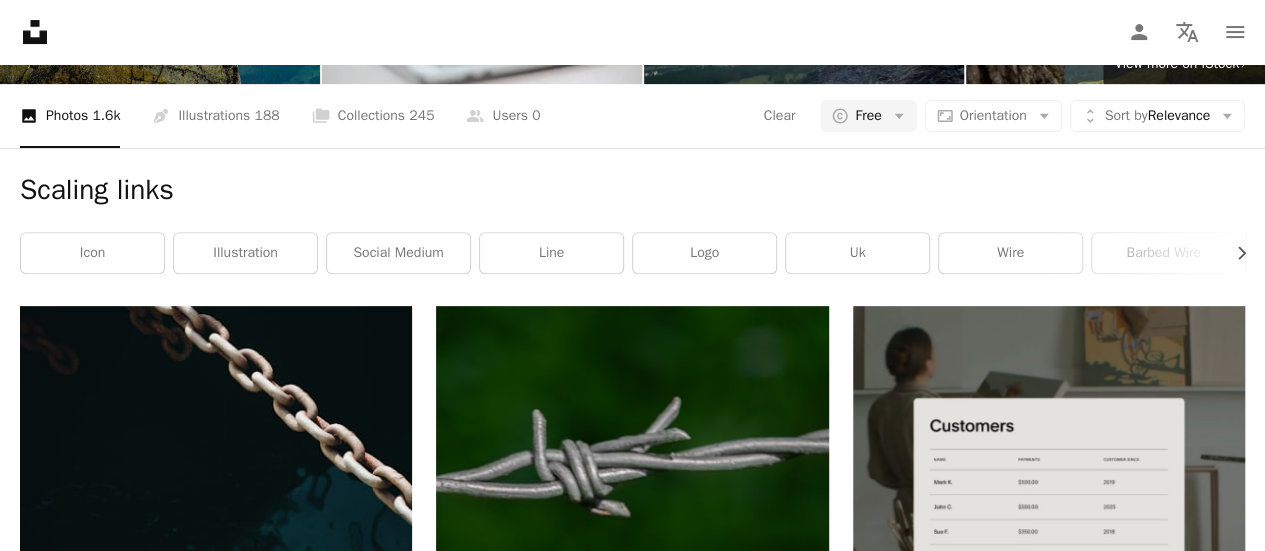 scroll, scrollTop: 0, scrollLeft: 0, axis: both 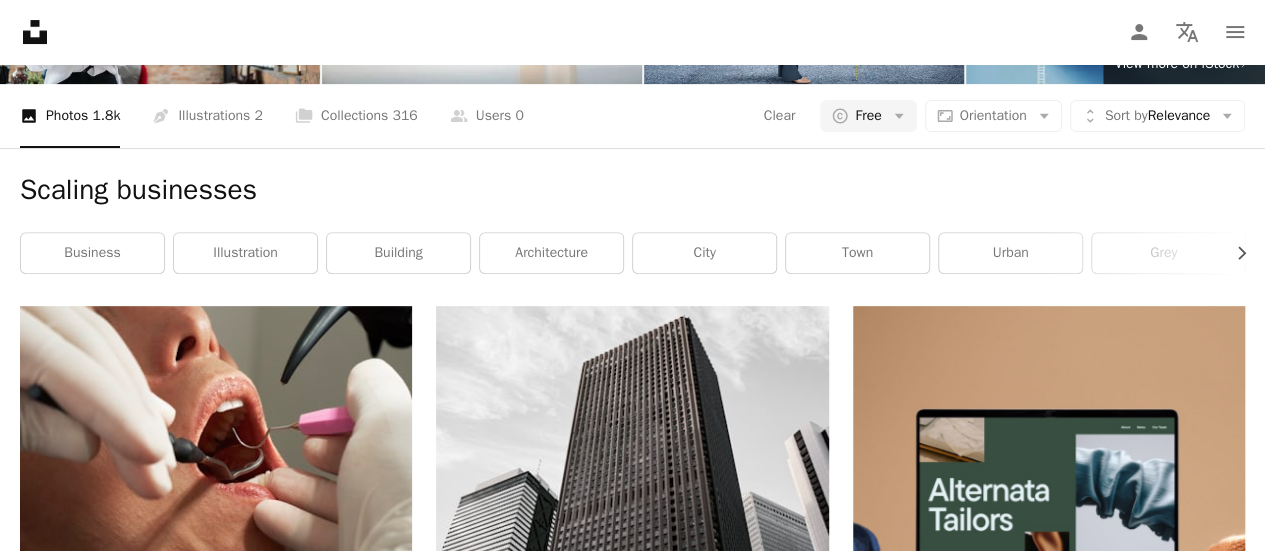 click on "**********" at bounding box center (603, -161) 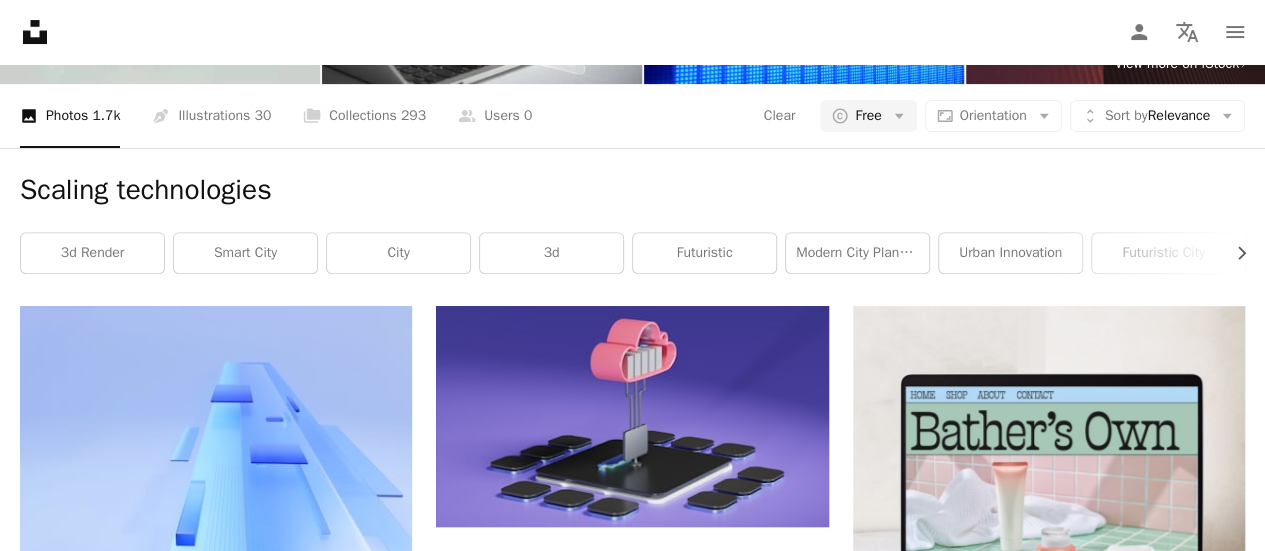 scroll, scrollTop: 0, scrollLeft: 0, axis: both 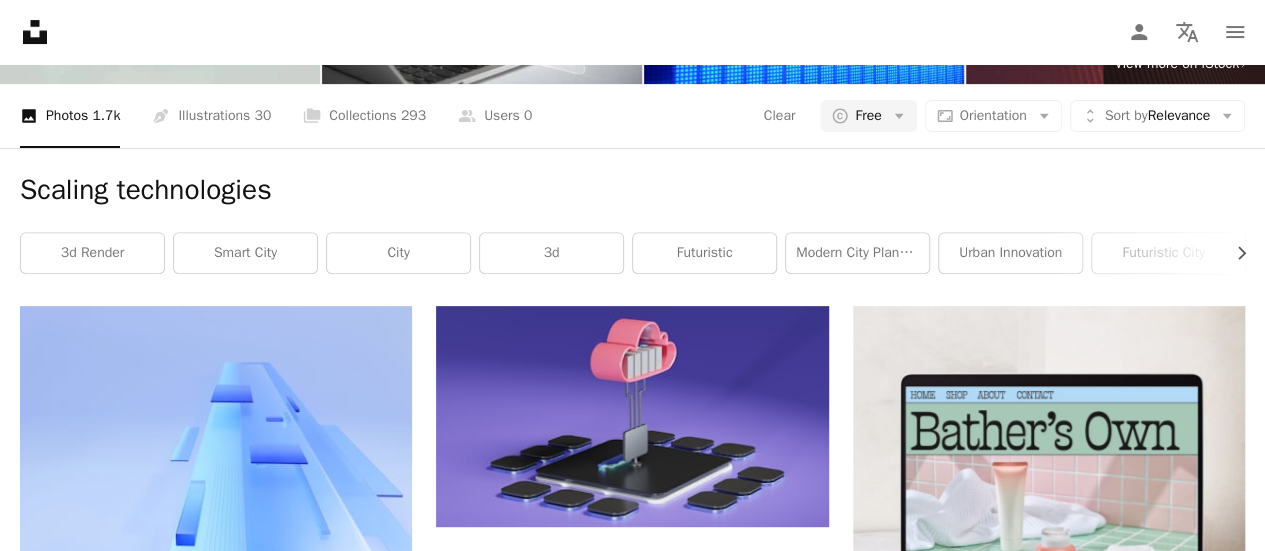 click on "**********" at bounding box center [603, -161] 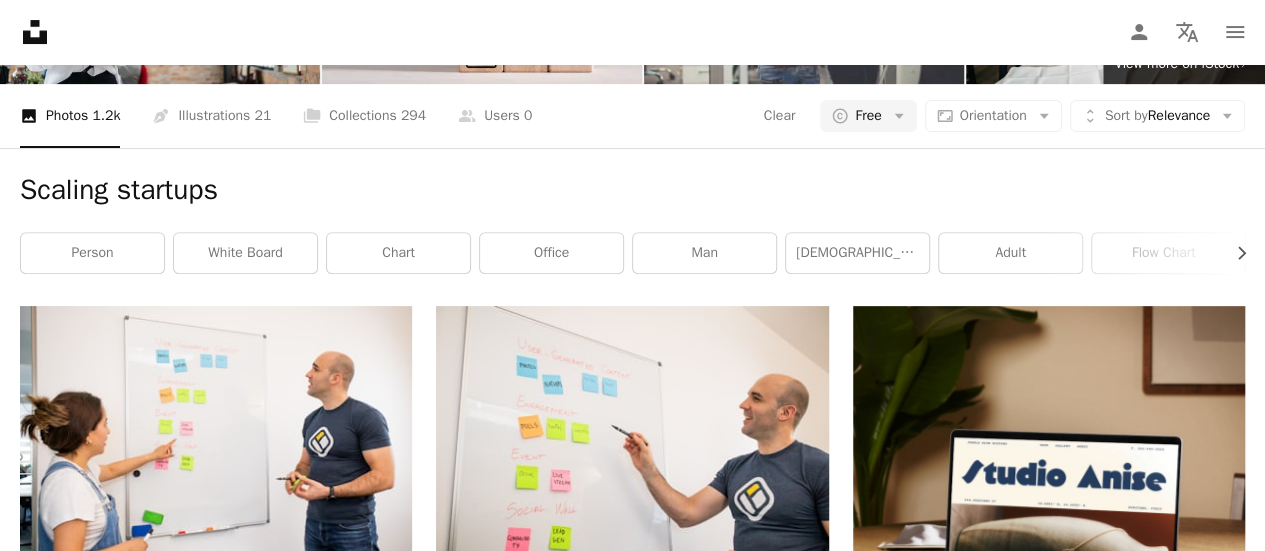 scroll, scrollTop: 0, scrollLeft: 0, axis: both 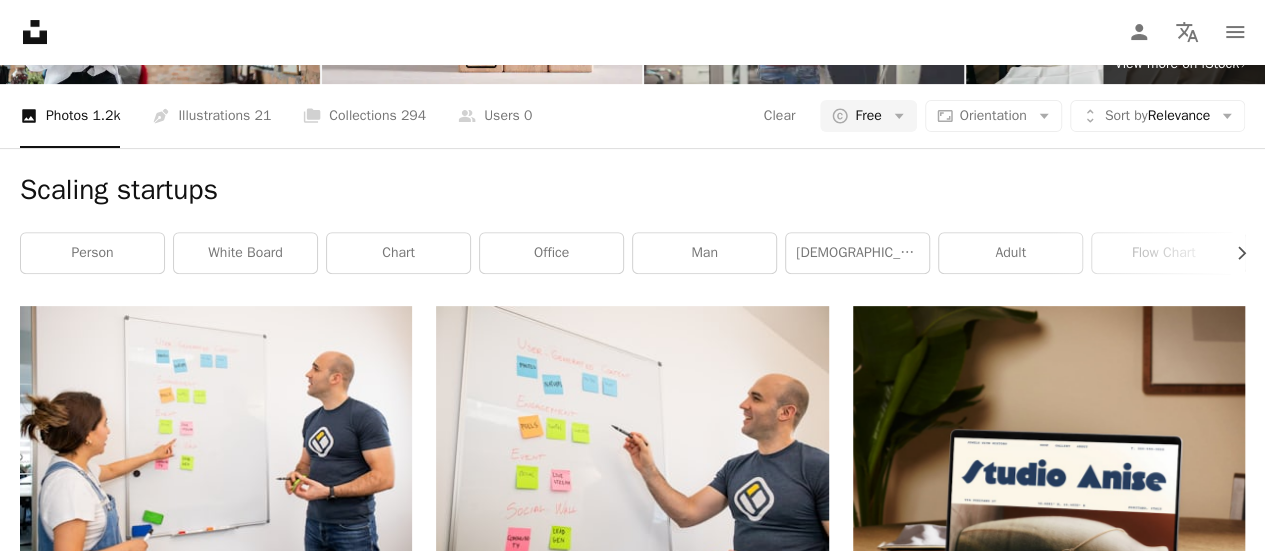 click on "**********" at bounding box center (603, -161) 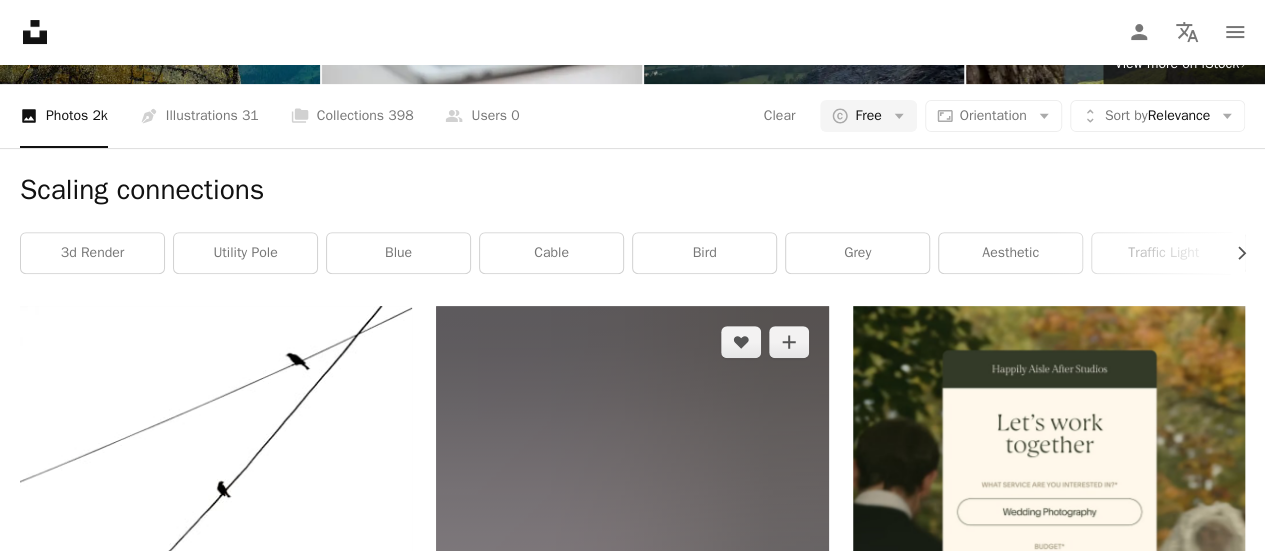 scroll, scrollTop: 0, scrollLeft: 0, axis: both 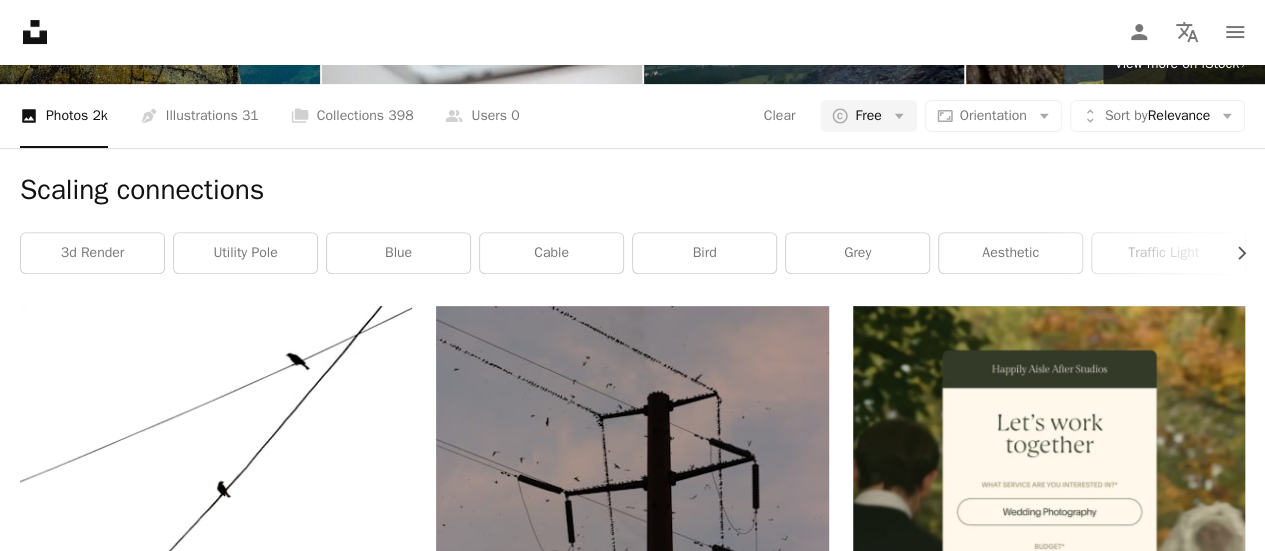 click on "**********" at bounding box center [603, -161] 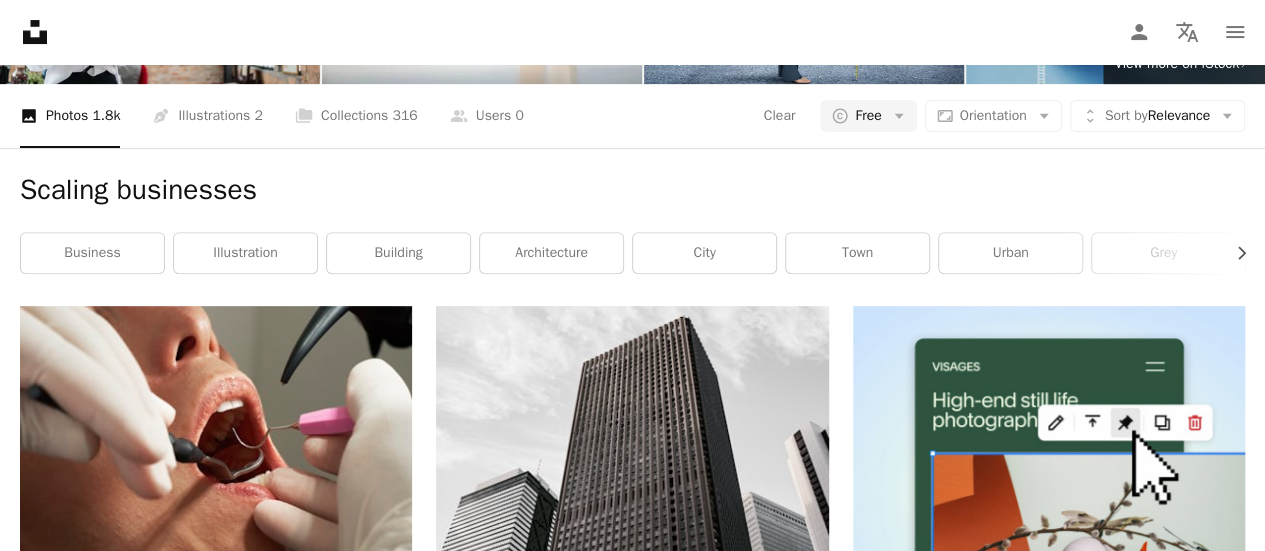 scroll, scrollTop: 3289, scrollLeft: 0, axis: vertical 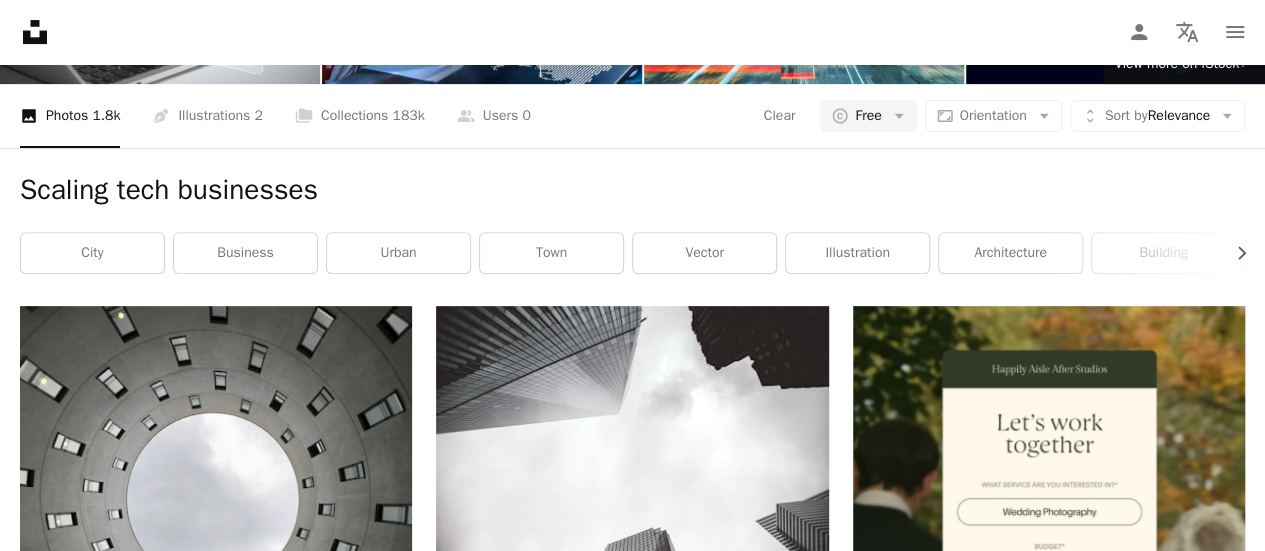click on "Load more" at bounding box center (632, 3267) 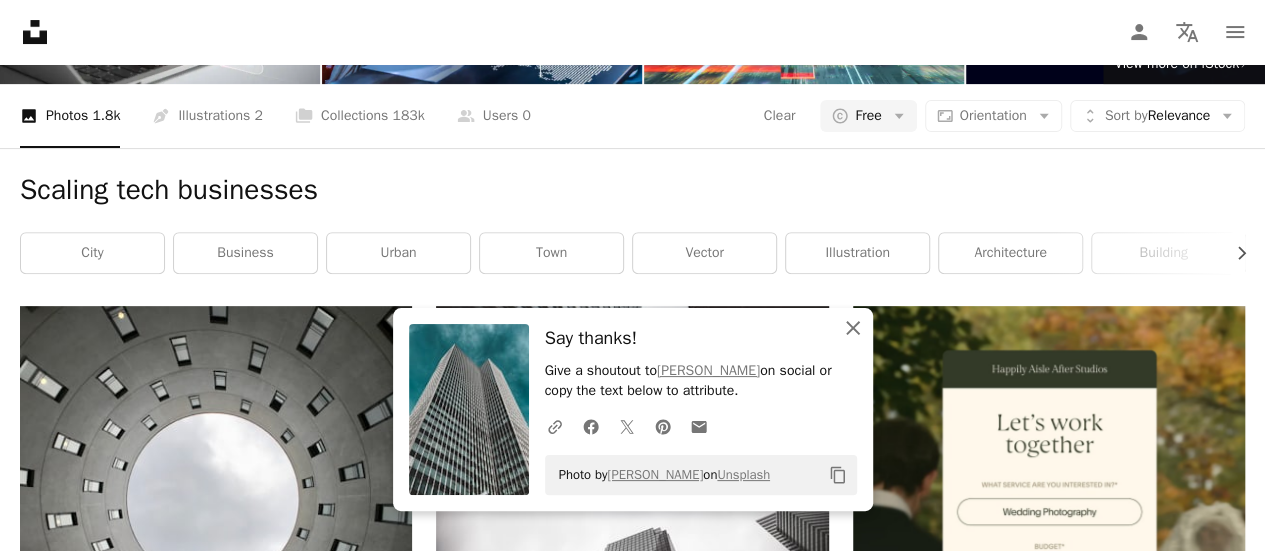 click 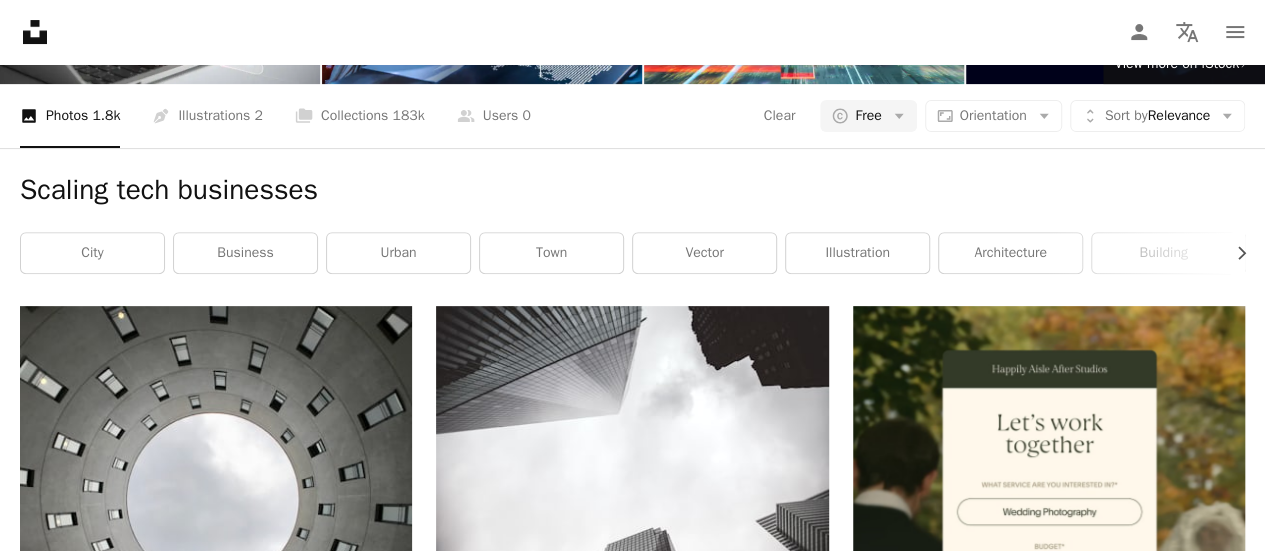 scroll, scrollTop: 33349, scrollLeft: 0, axis: vertical 